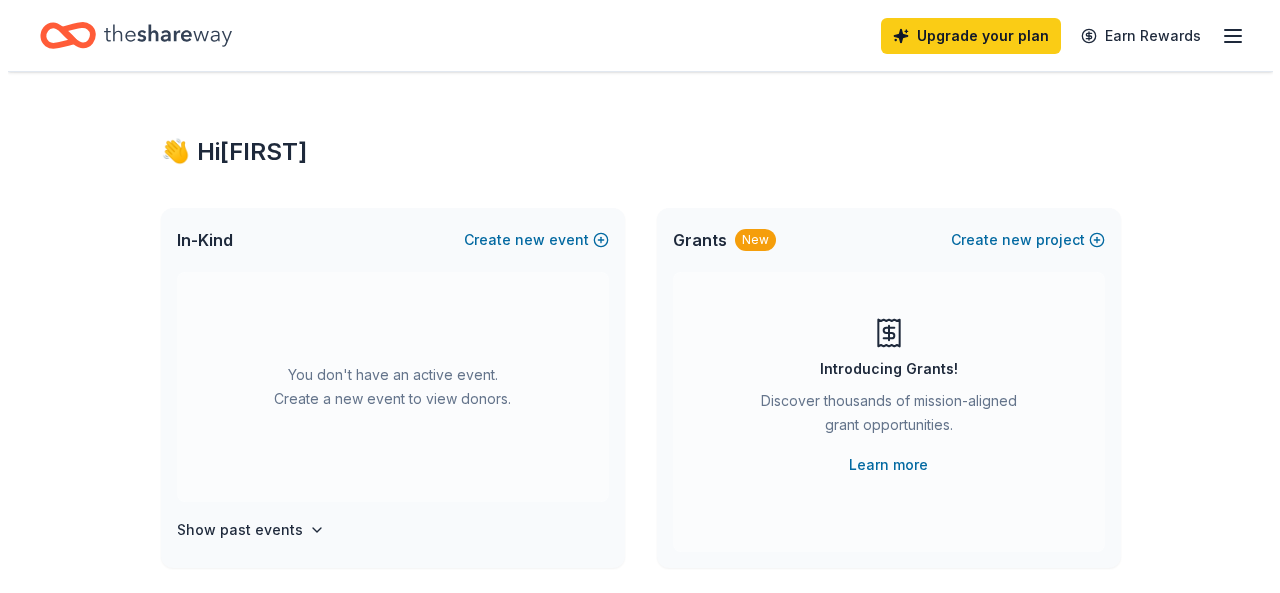 scroll, scrollTop: 0, scrollLeft: 0, axis: both 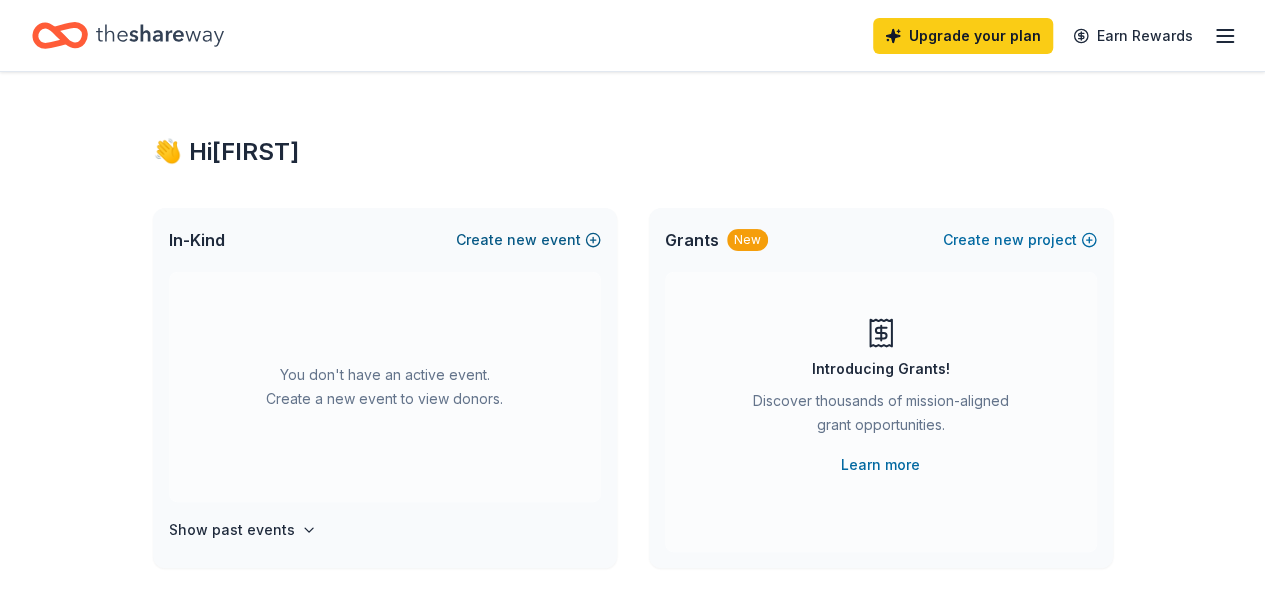 click on "Create  new  event" at bounding box center [528, 240] 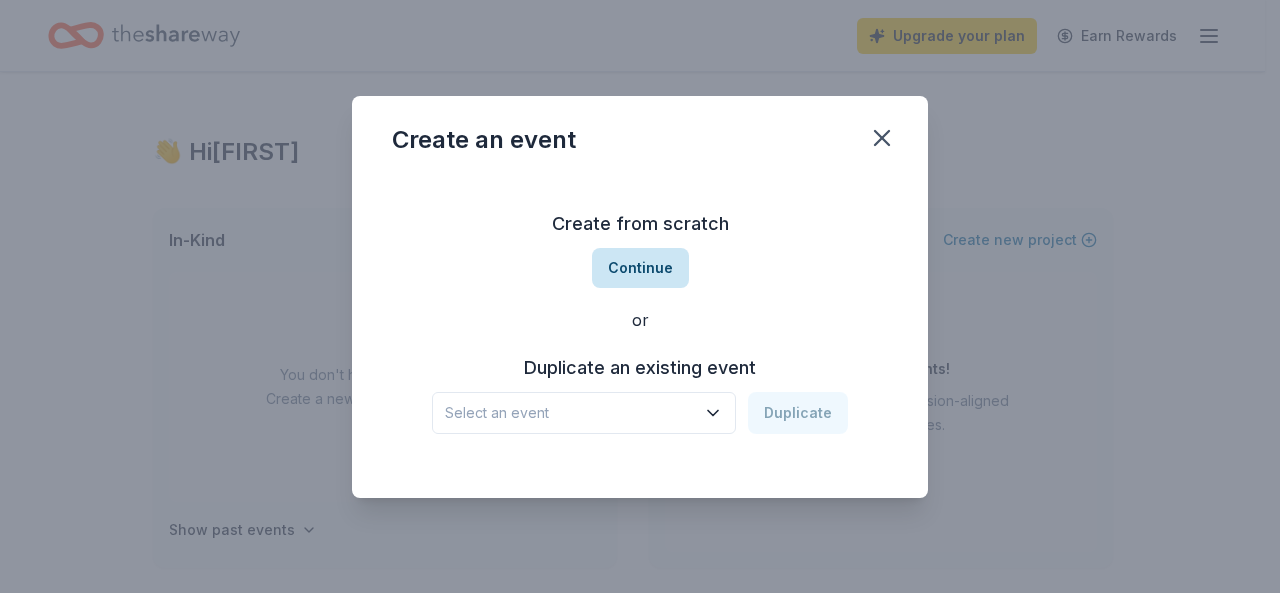 click on "Continue" at bounding box center [640, 268] 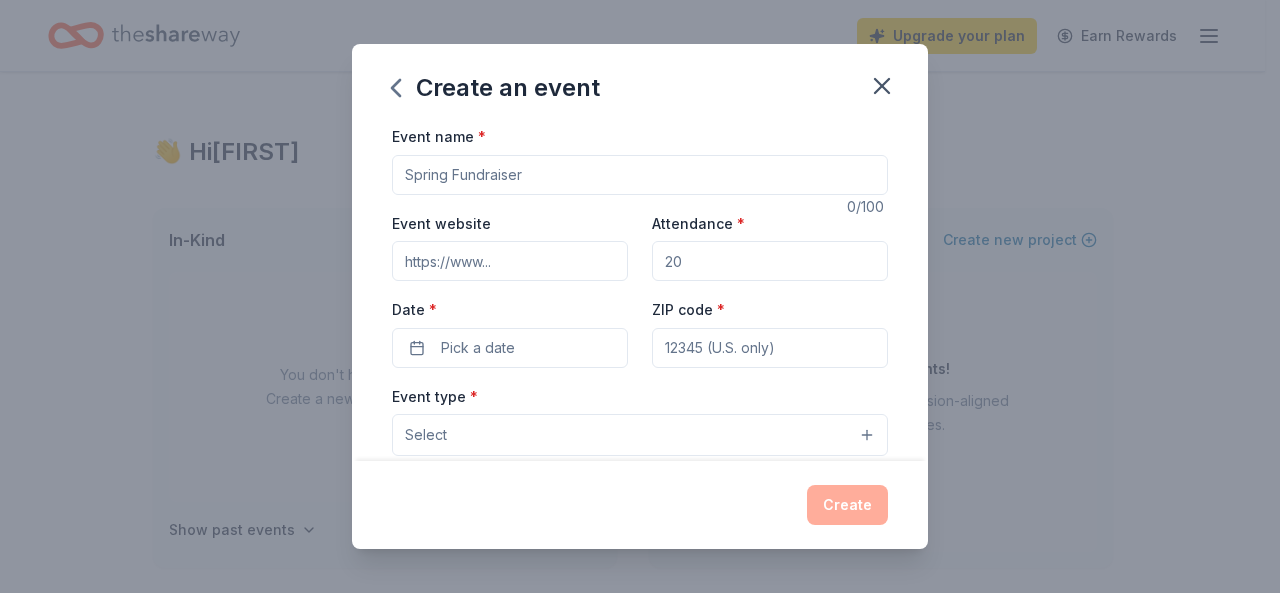 click on "Event name *" at bounding box center (640, 175) 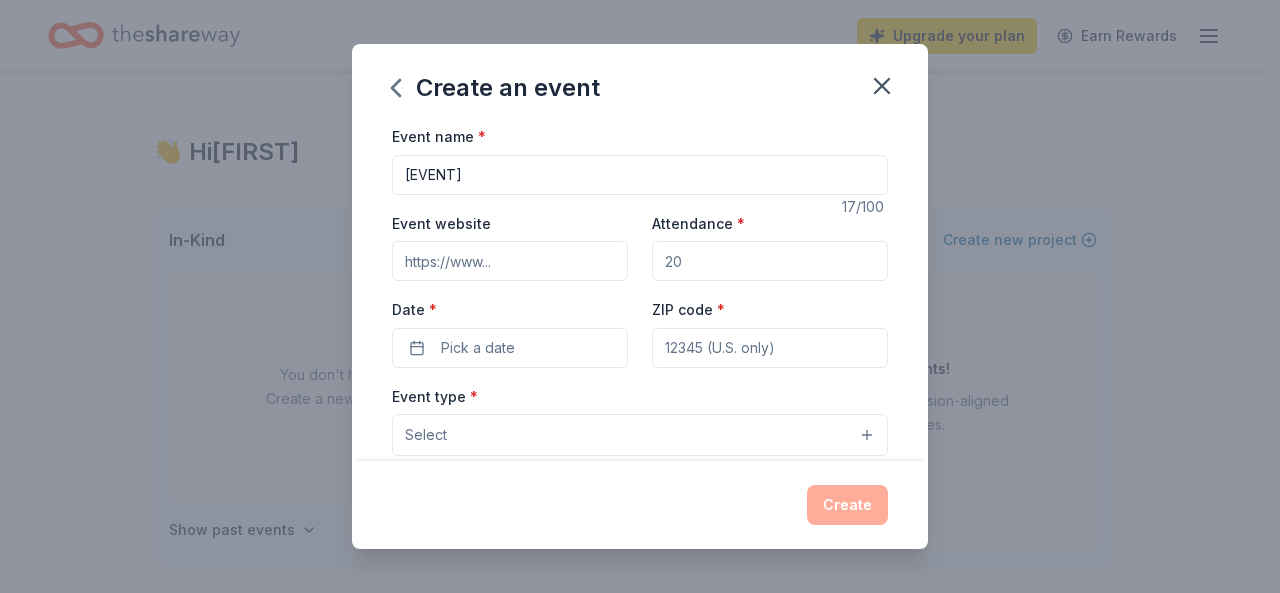 type on "[EVENT]" 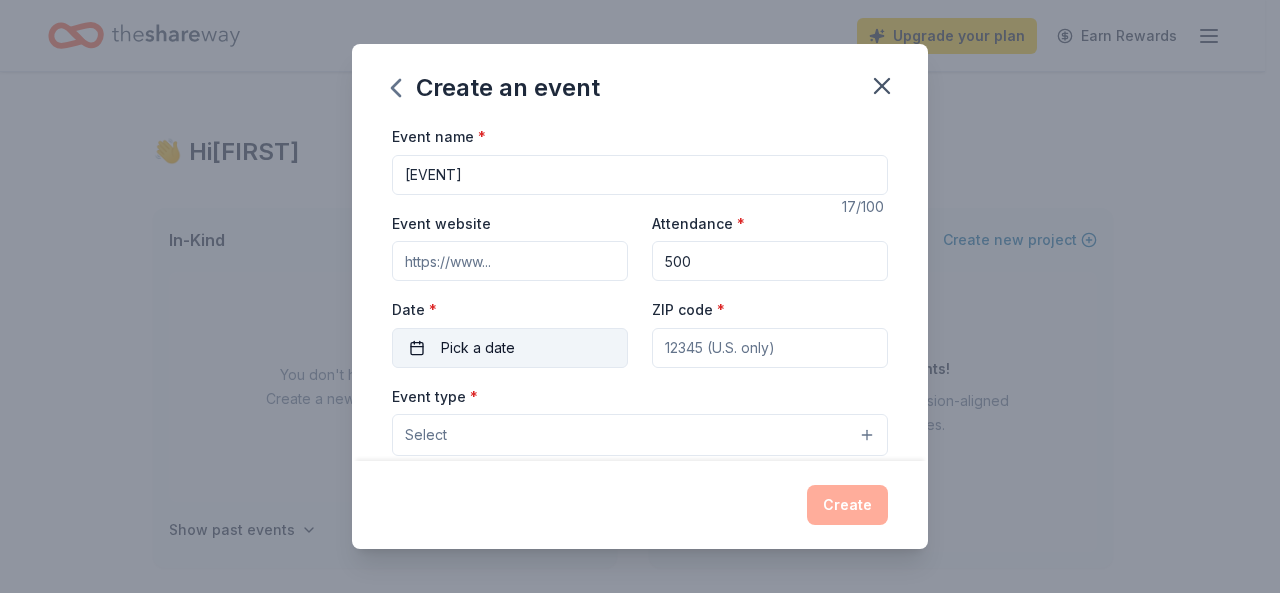 type on "500" 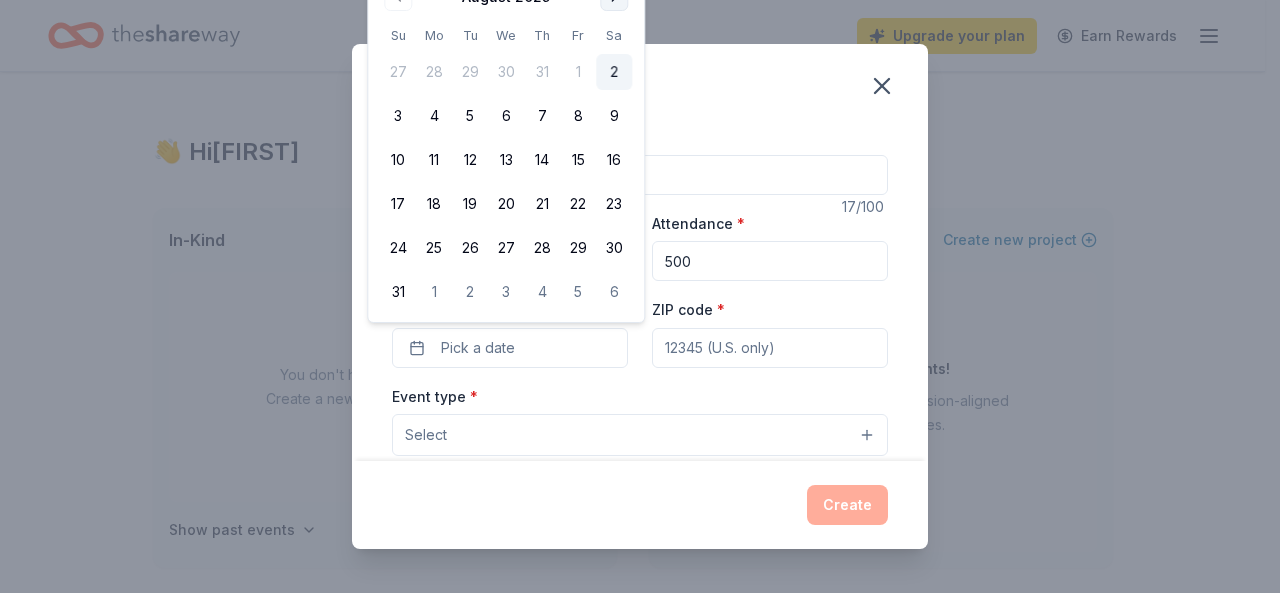 click at bounding box center (614, -3) 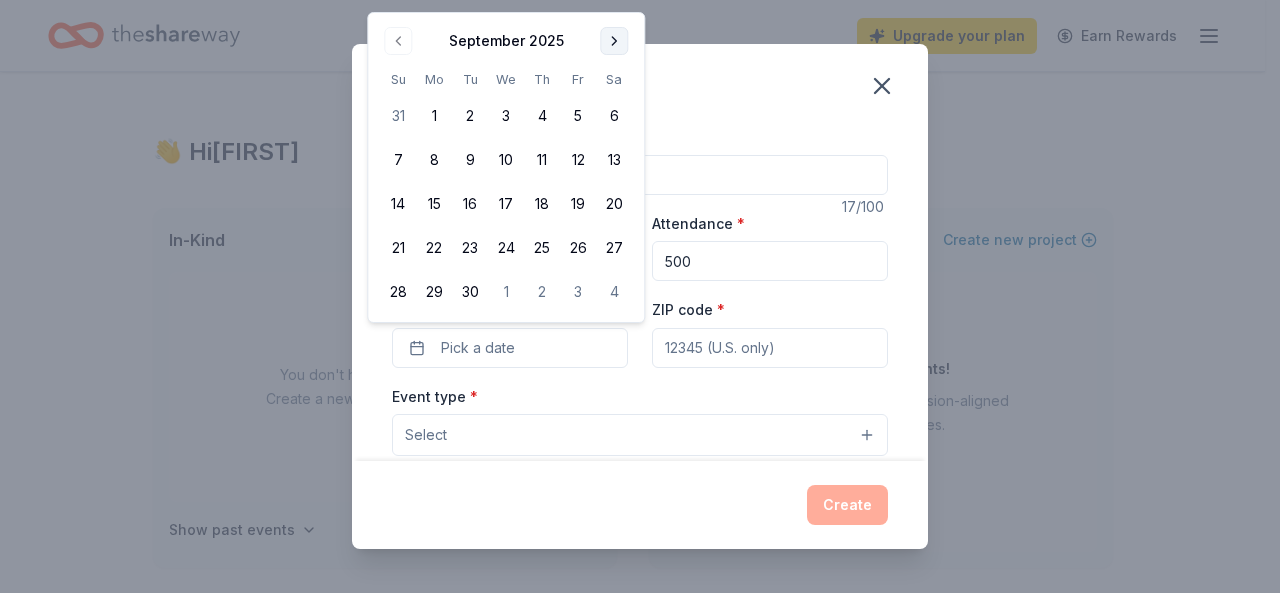 click at bounding box center (614, 41) 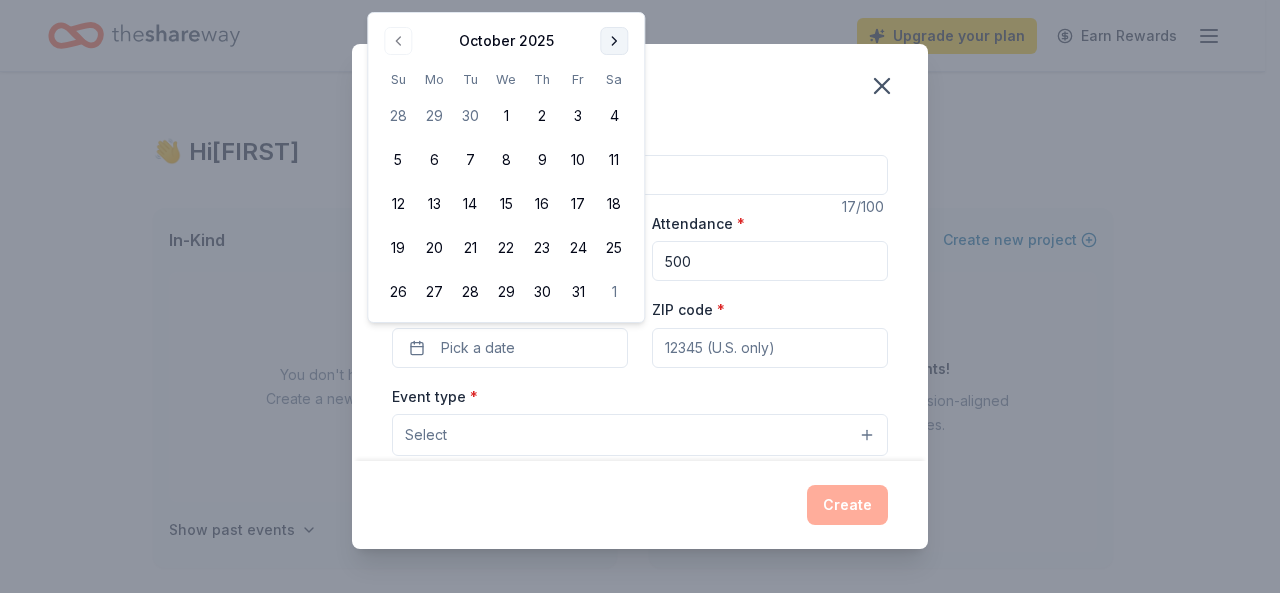click at bounding box center (614, 41) 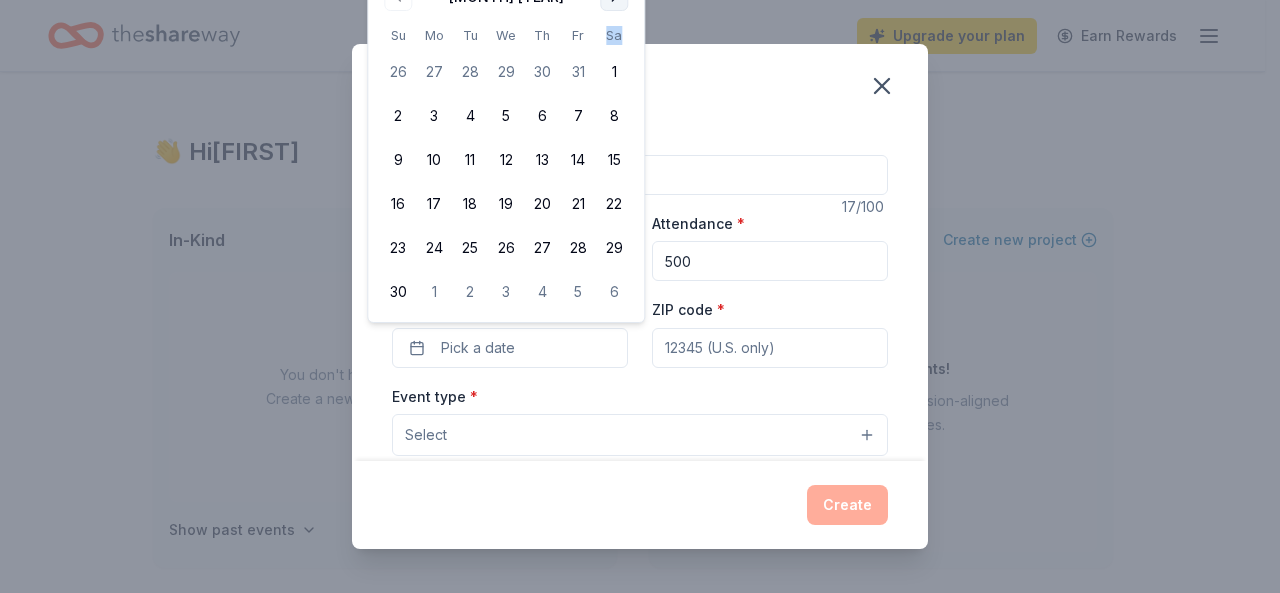 click on "Sa" at bounding box center [614, 35] 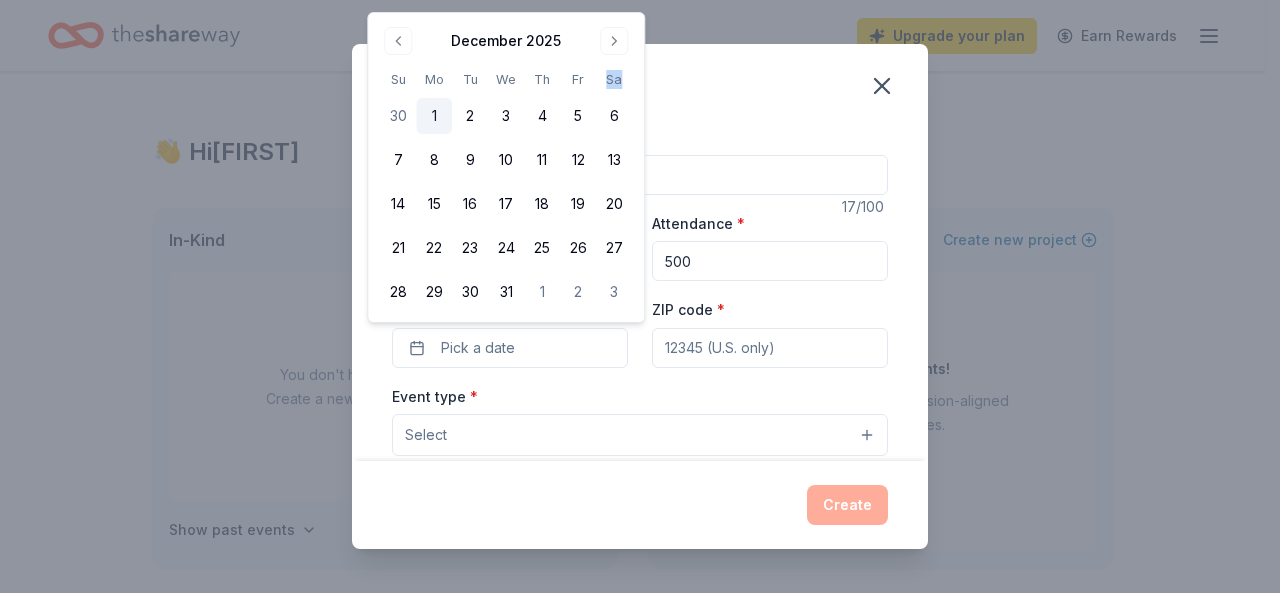 click on "1" at bounding box center (434, 116) 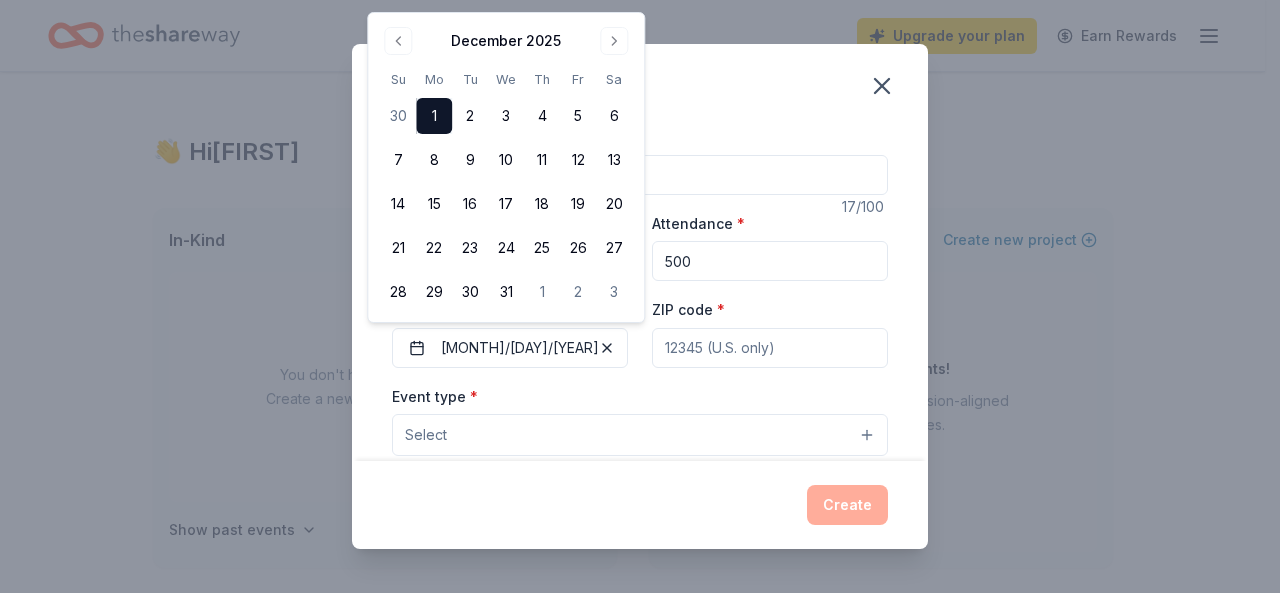 click on "Event name * [EVENT NAME] 17 /100 Event website Attendance * 500 Date * [MONTH]/[DAY]/[YEAR] ZIP code * Event type * Select Demographic Select We use this information to help brands find events with their target demographic to sponsor their products. Mailing address Apt/unit Description What are you looking for? * Auction & raffle Meals Snacks Desserts Alcohol Beverages Send me reminders Email me reminders of donor application deadlines Recurring event" at bounding box center (640, 586) 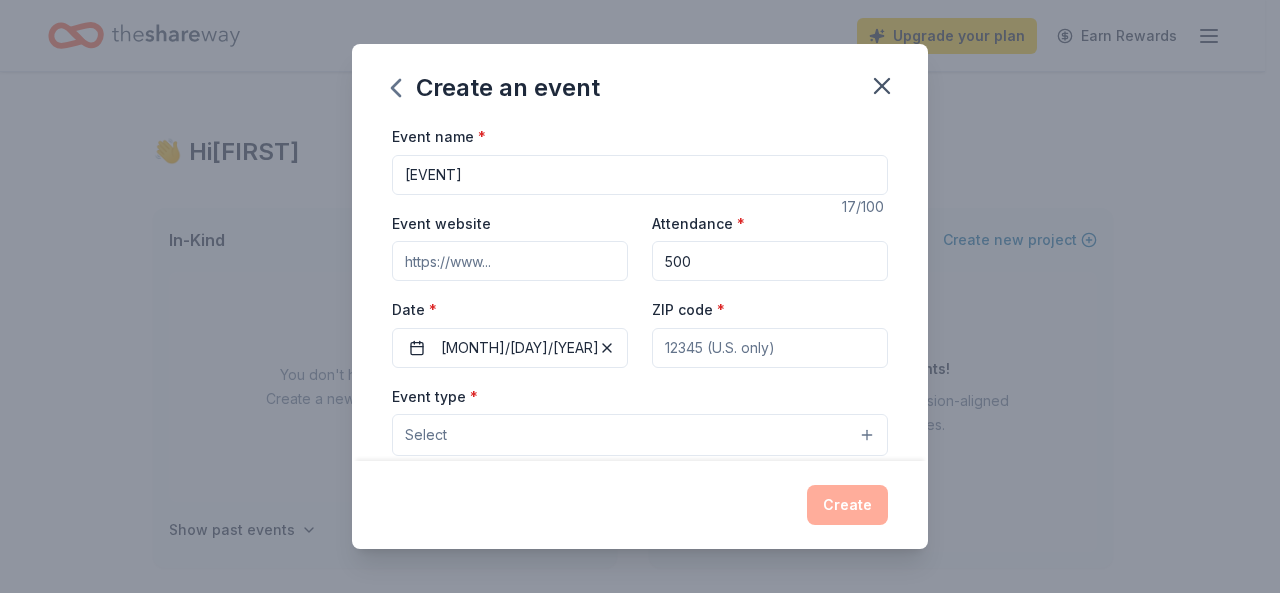 click on "ZIP code *" at bounding box center [770, 348] 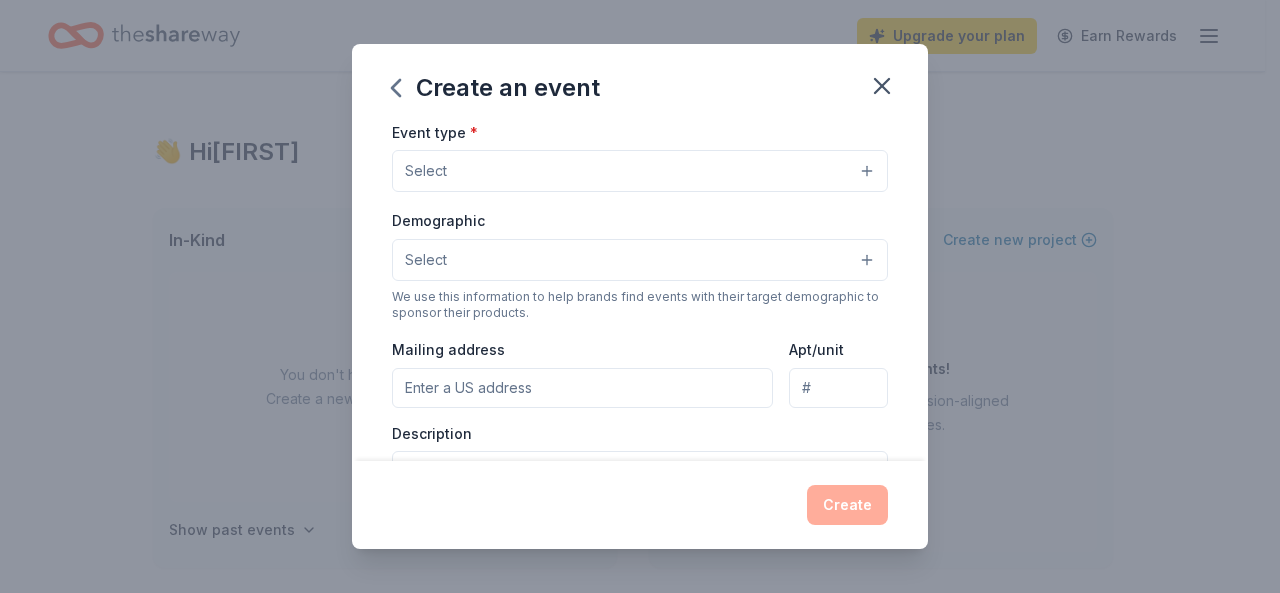 scroll, scrollTop: 229, scrollLeft: 0, axis: vertical 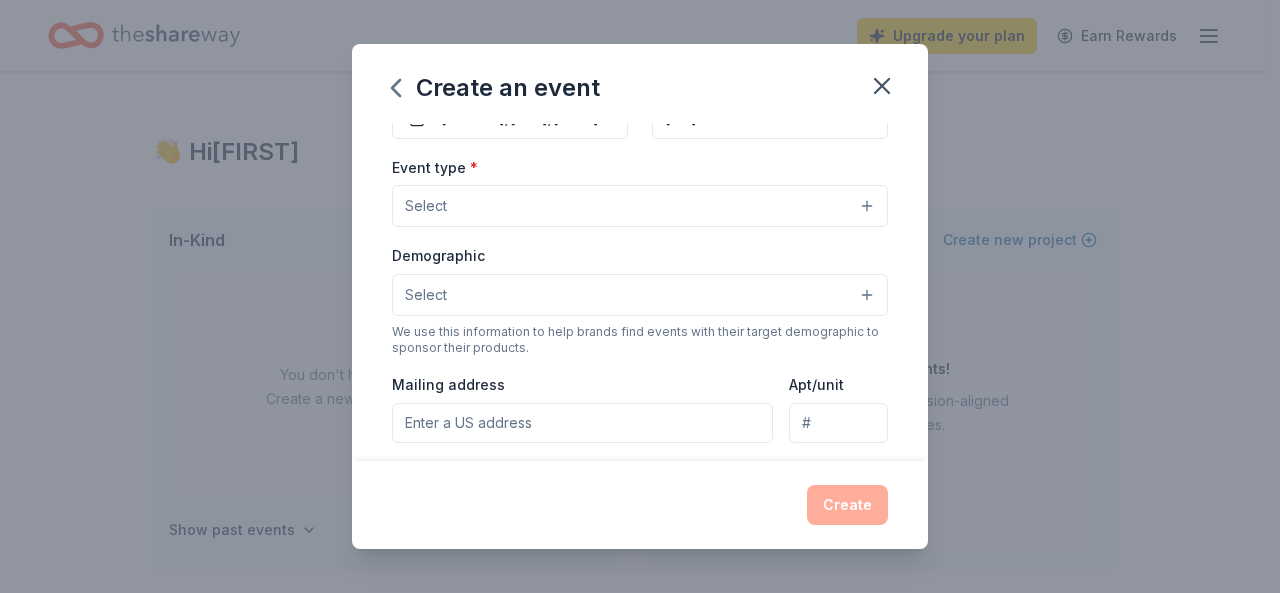 type on "[ZIP]" 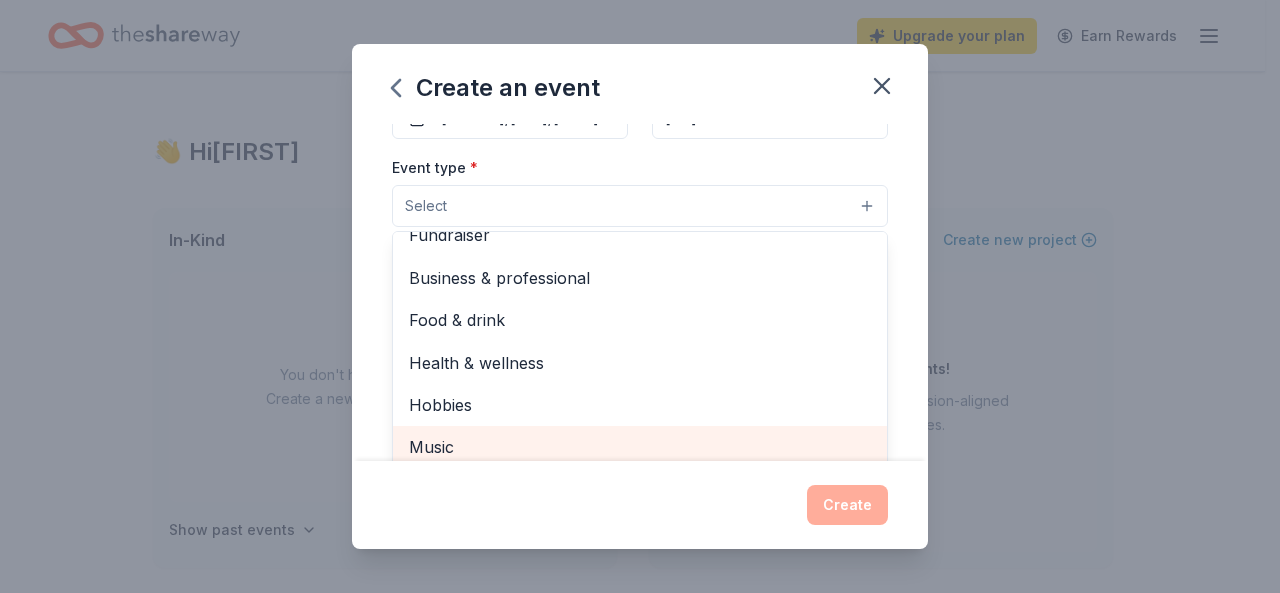scroll, scrollTop: 0, scrollLeft: 0, axis: both 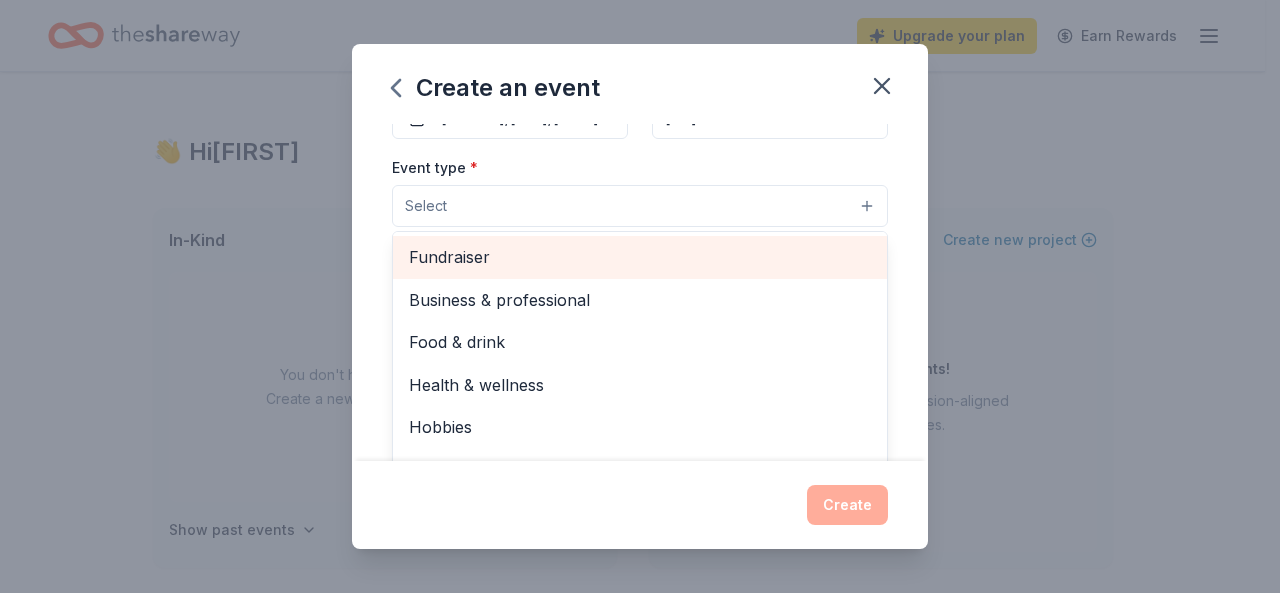 click on "Fundraiser" at bounding box center (640, 257) 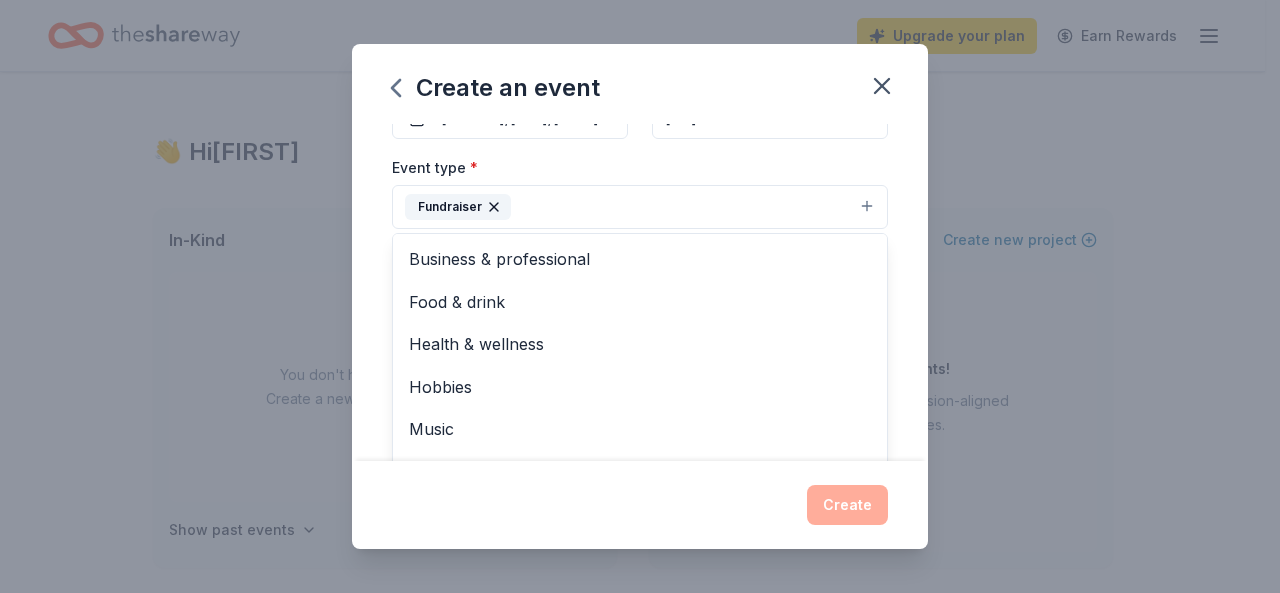 click on "Create an event Event name * [EVENT NAME] 17 /100 Event website Attendance * 500 Date * [MONTH]/[DAY]/[YEAR] ZIP code * [ZIP] Event type * Fundraiser Business & professional Food & drink Health & wellness Hobbies Music Performing & visual arts Demographic Select We use this information to help brands find events with their target demographic to sponsor their products. Mailing address Apt/unit Description What are you looking for? * Auction & raffle Meals Snacks Desserts Alcohol Beverages Send me reminders Email me reminders of donor application deadlines Recurring event" at bounding box center [640, 292] 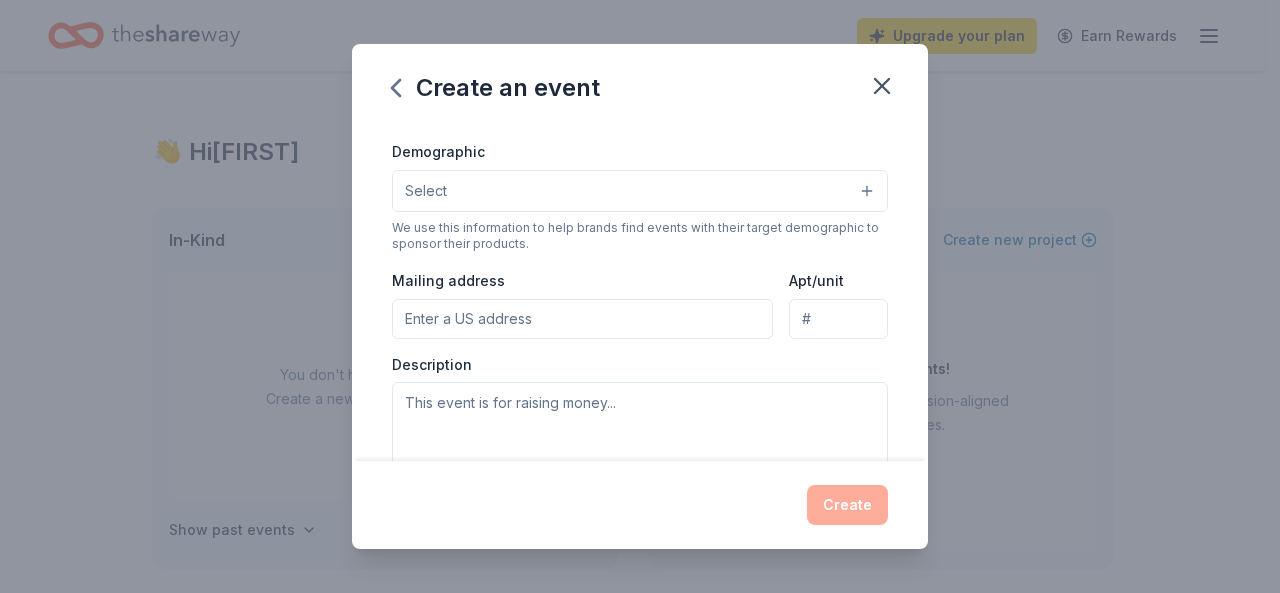 scroll, scrollTop: 345, scrollLeft: 0, axis: vertical 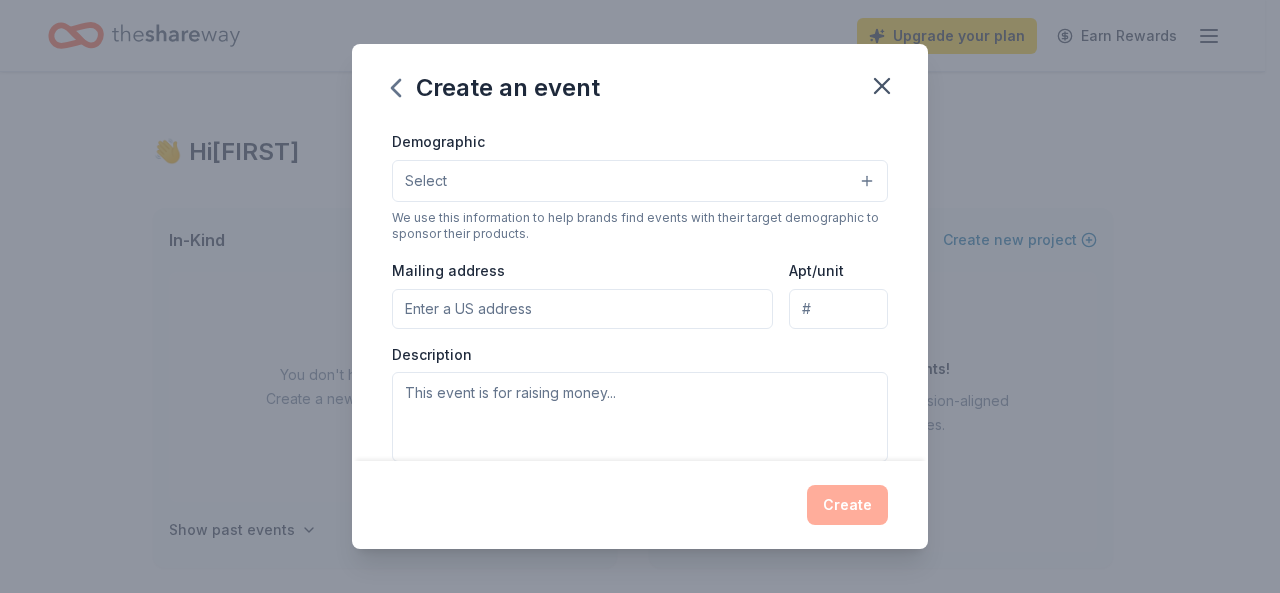 click on "Select" at bounding box center [640, 181] 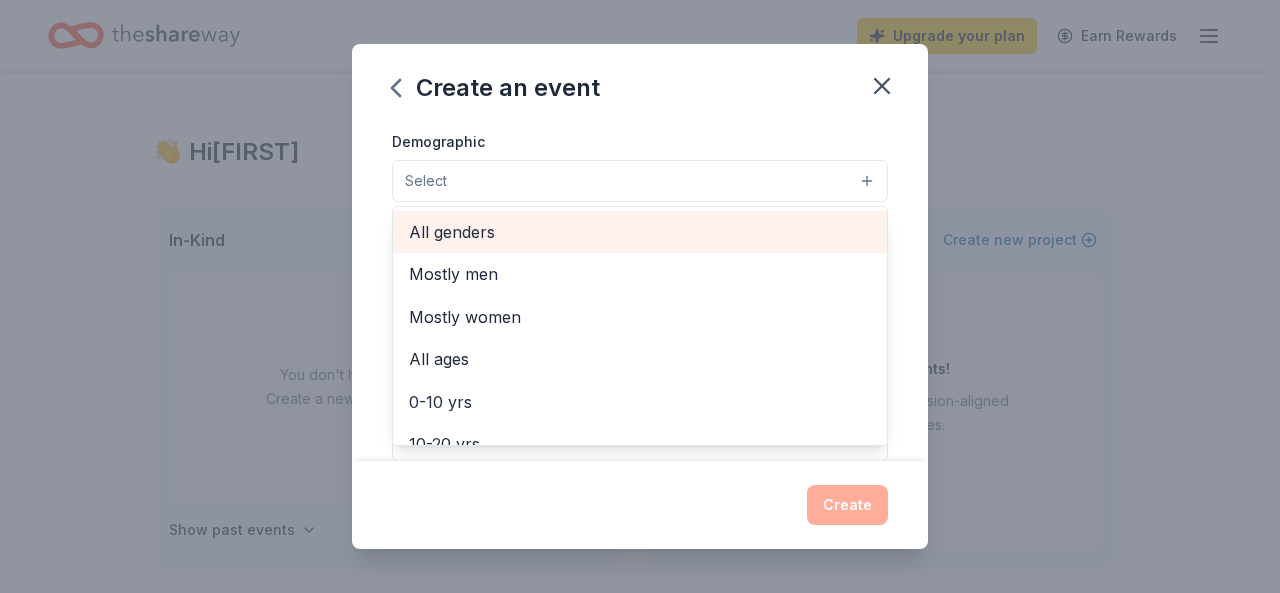 click on "All genders" at bounding box center [640, 232] 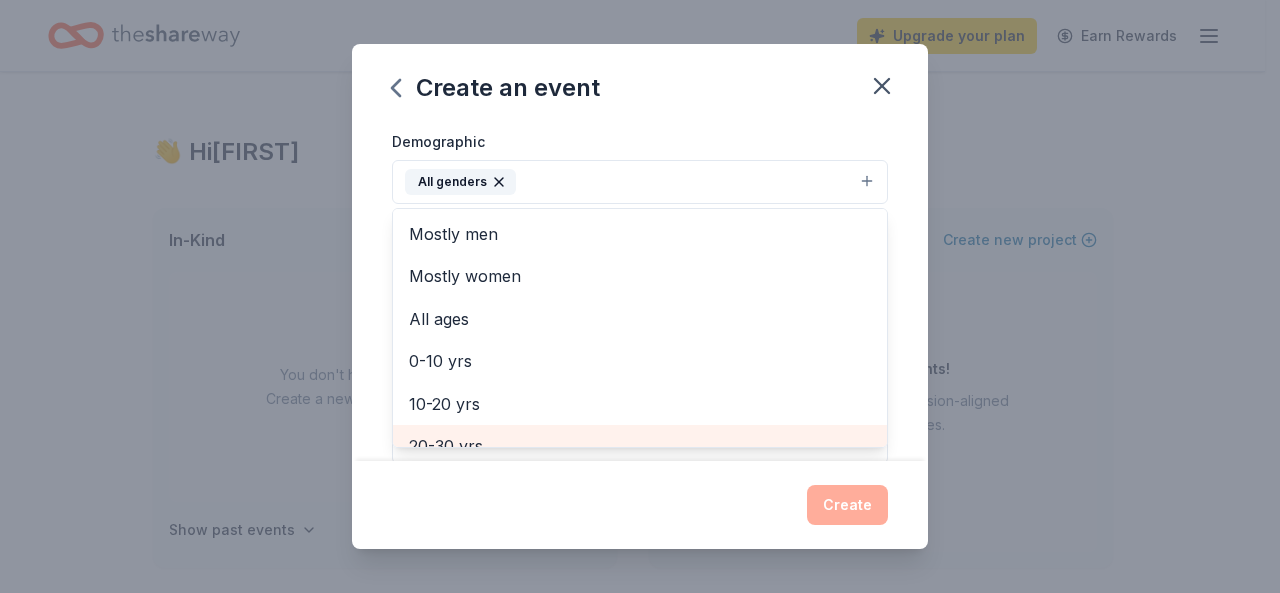 click on "20-30 yrs" at bounding box center [640, 446] 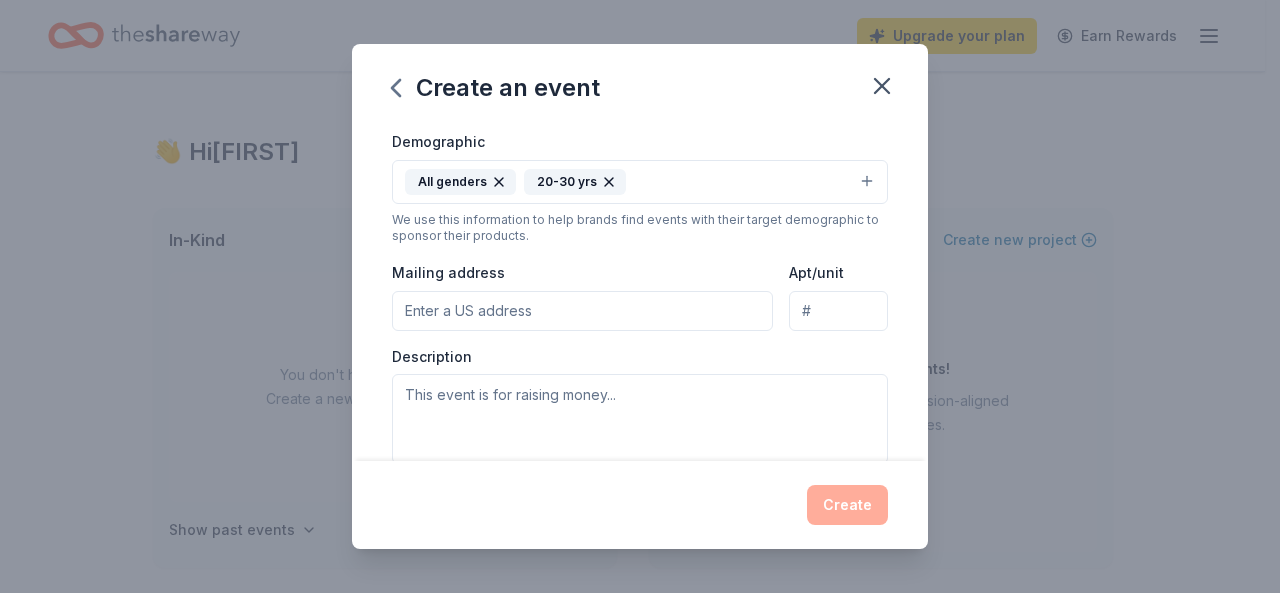 click on "20-30 yrs" at bounding box center [575, 182] 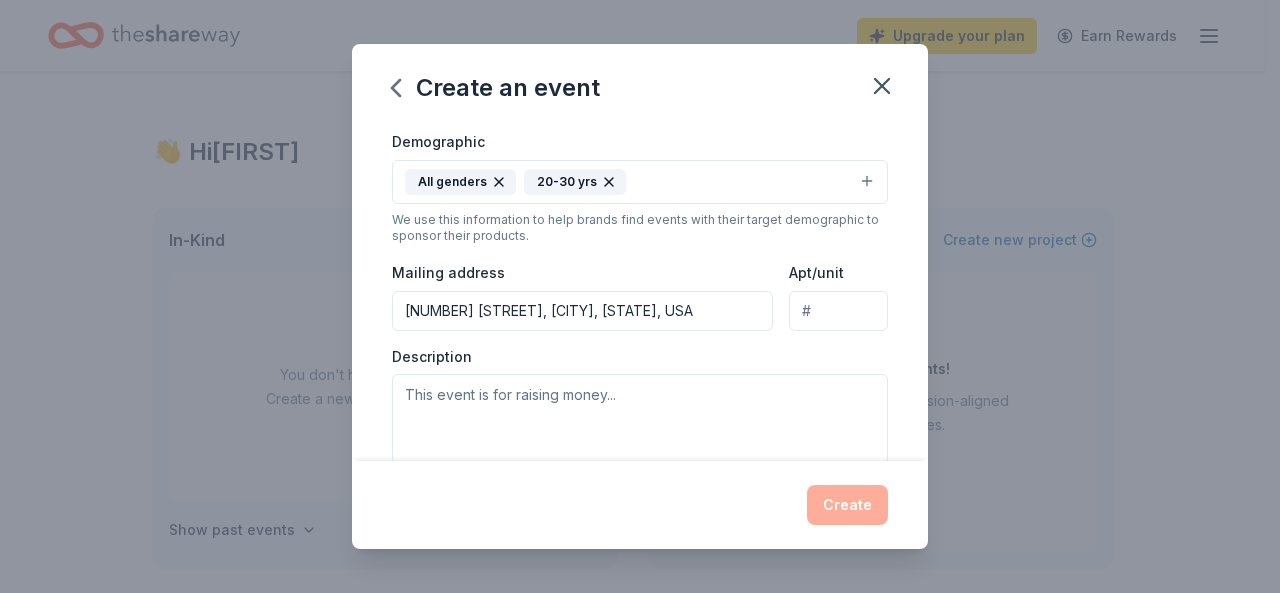 type on "[NUMBER] [STREET], [CITY], [STATE], [ZIP]" 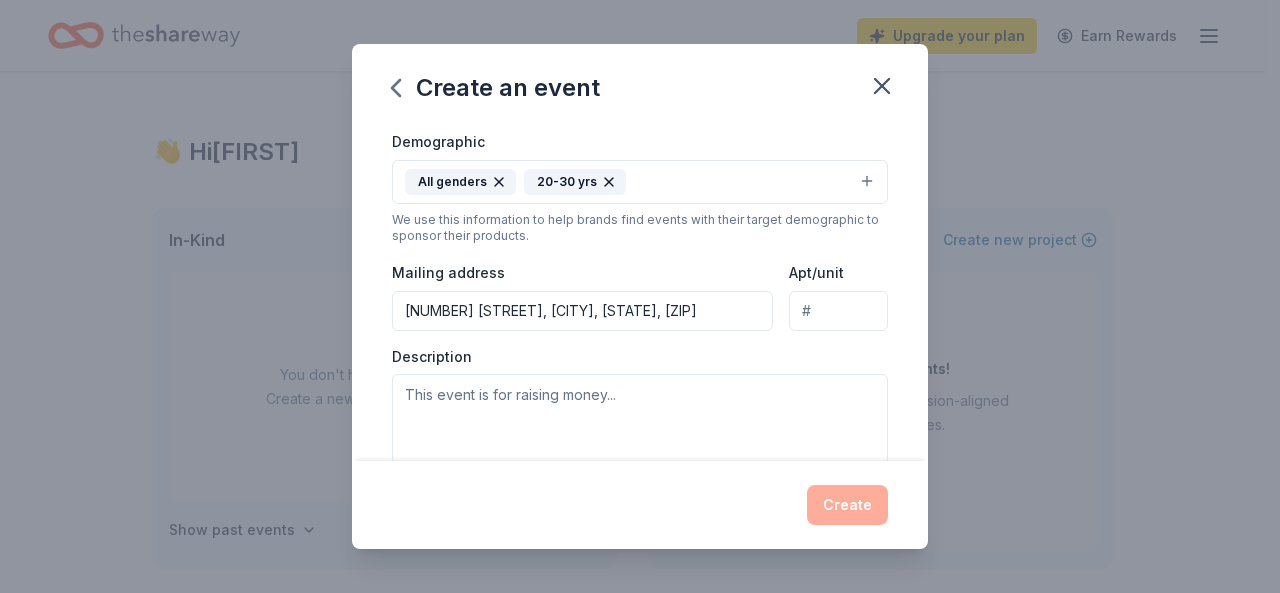 scroll, scrollTop: 503, scrollLeft: 0, axis: vertical 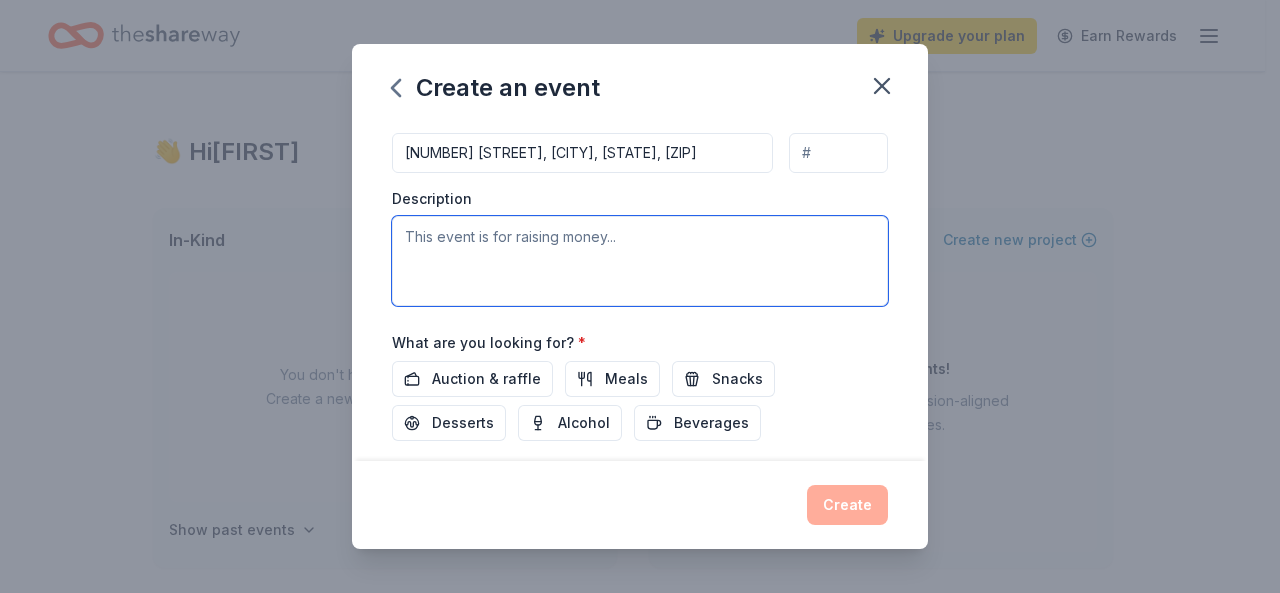 click at bounding box center (640, 261) 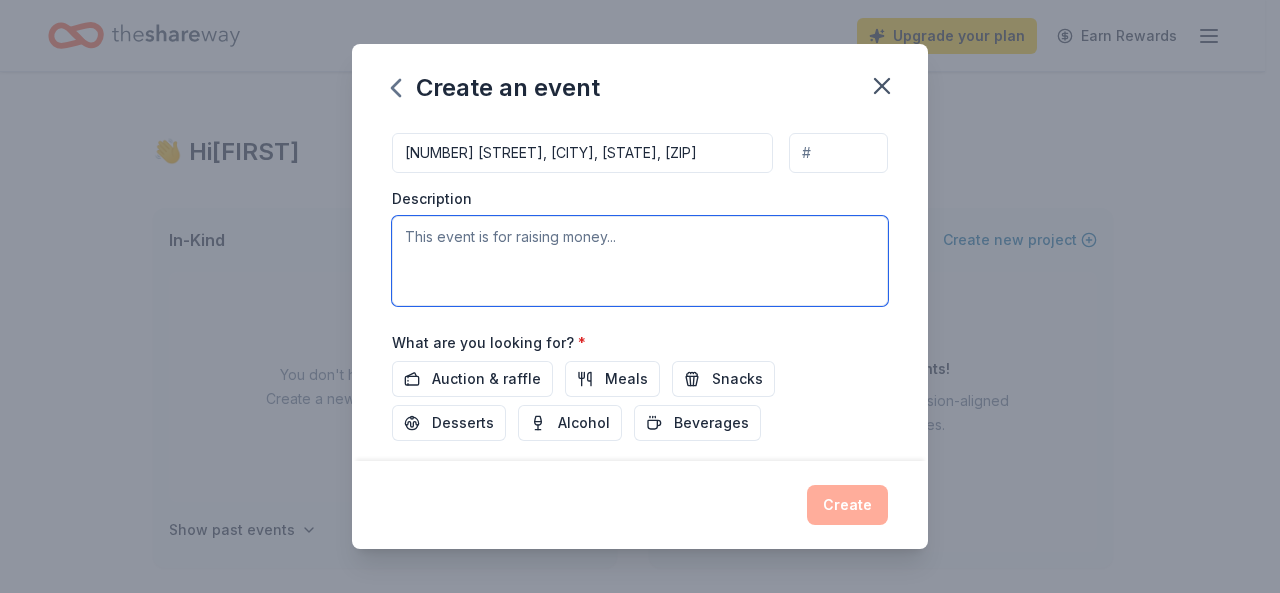 click at bounding box center [640, 261] 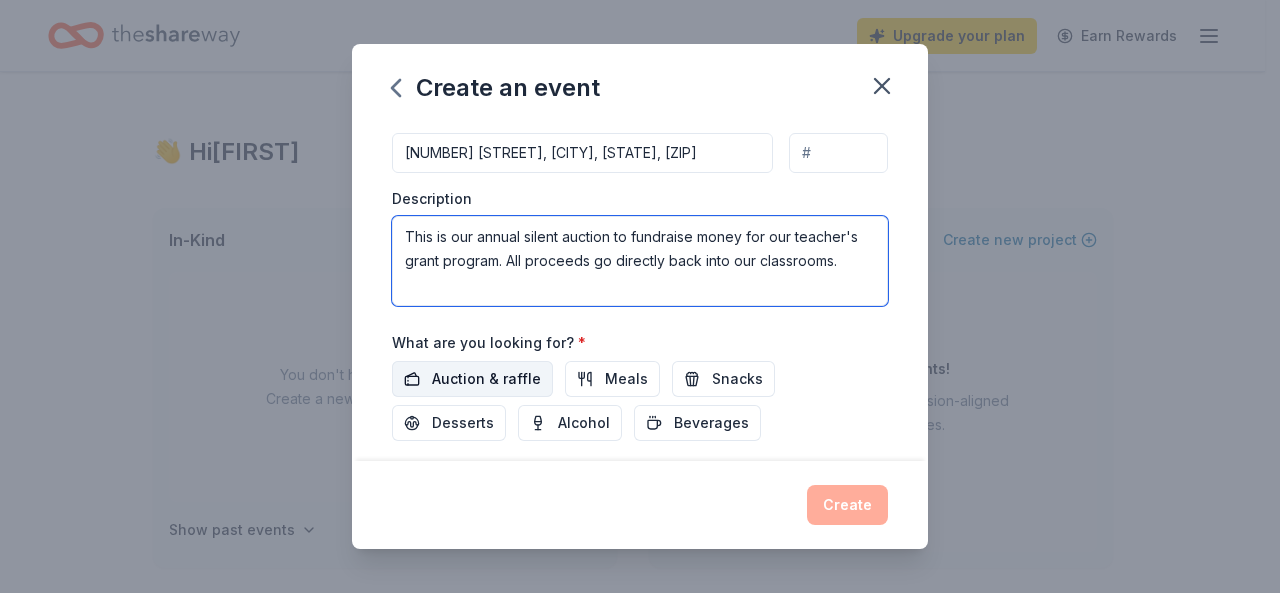 type on "This is our annual silent auction to fundraise money for our teacher's grant program. All proceeds go directly back into our classrooms." 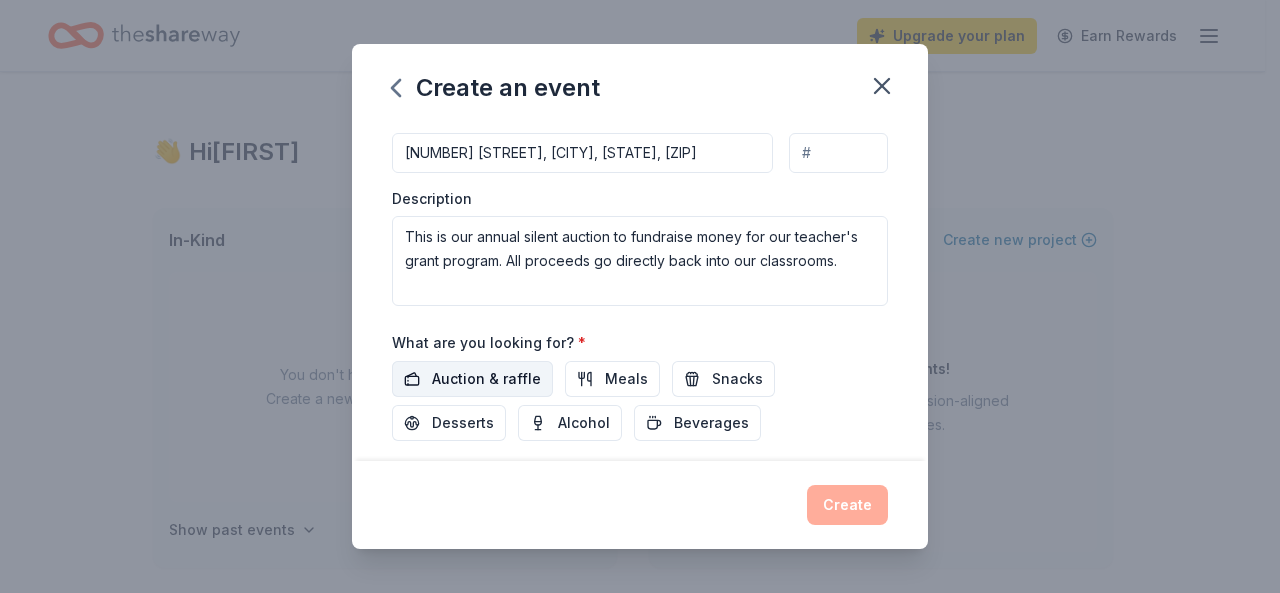 click on "Auction & raffle" at bounding box center [486, 379] 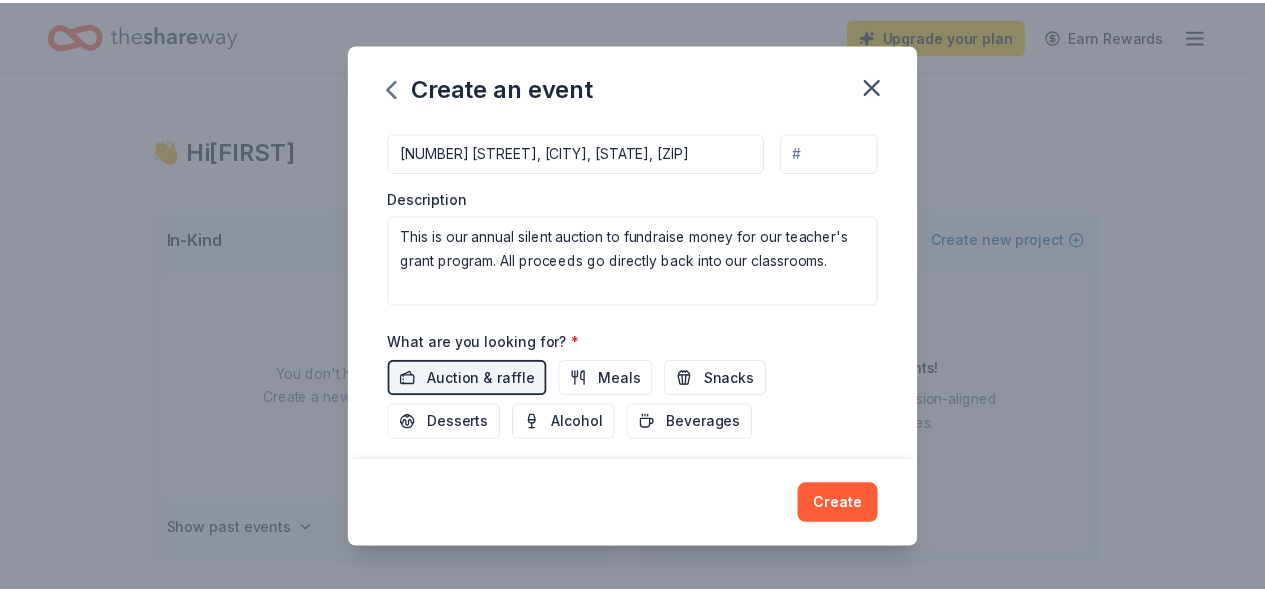 scroll, scrollTop: 616, scrollLeft: 0, axis: vertical 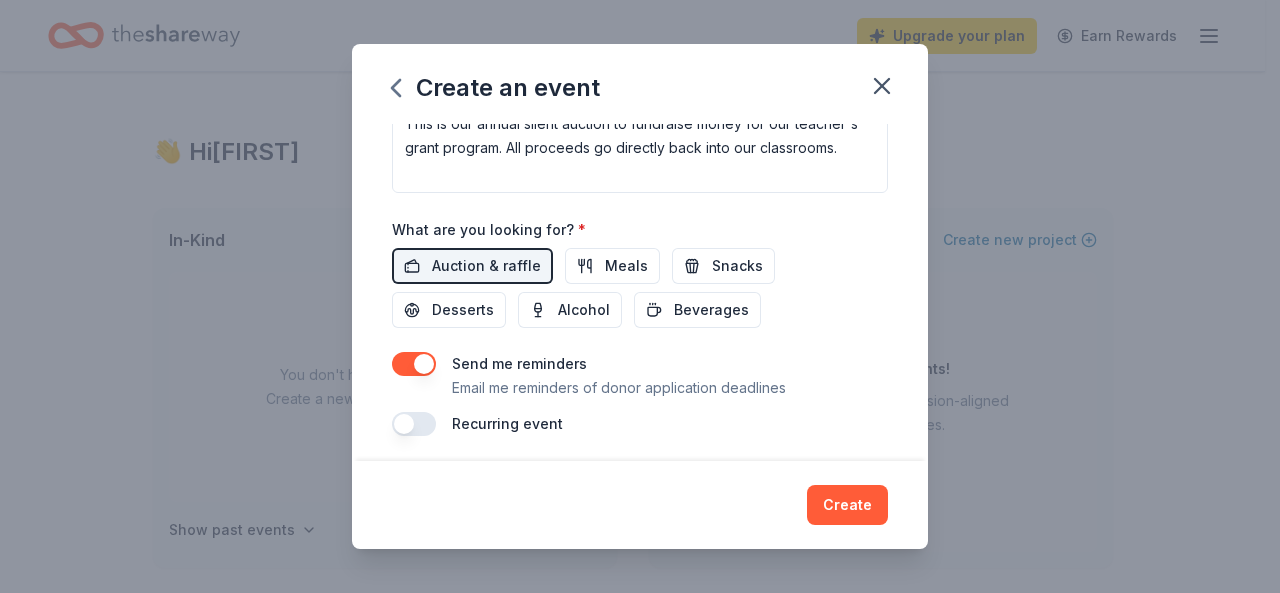 click at bounding box center [414, 364] 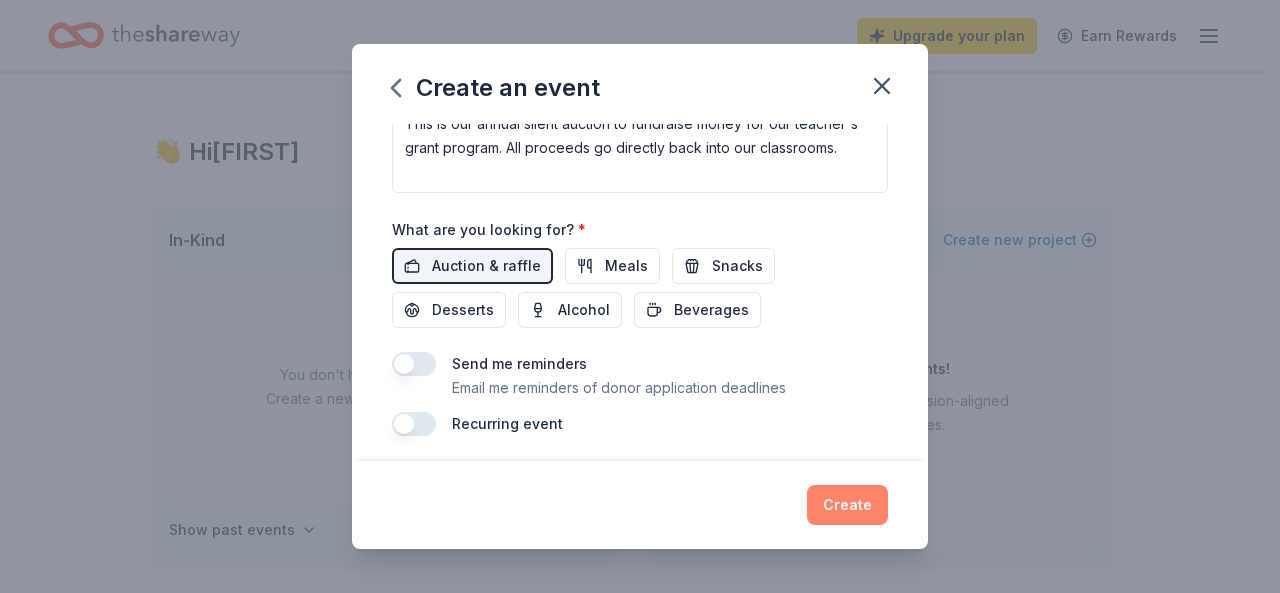 click on "Create" at bounding box center [847, 505] 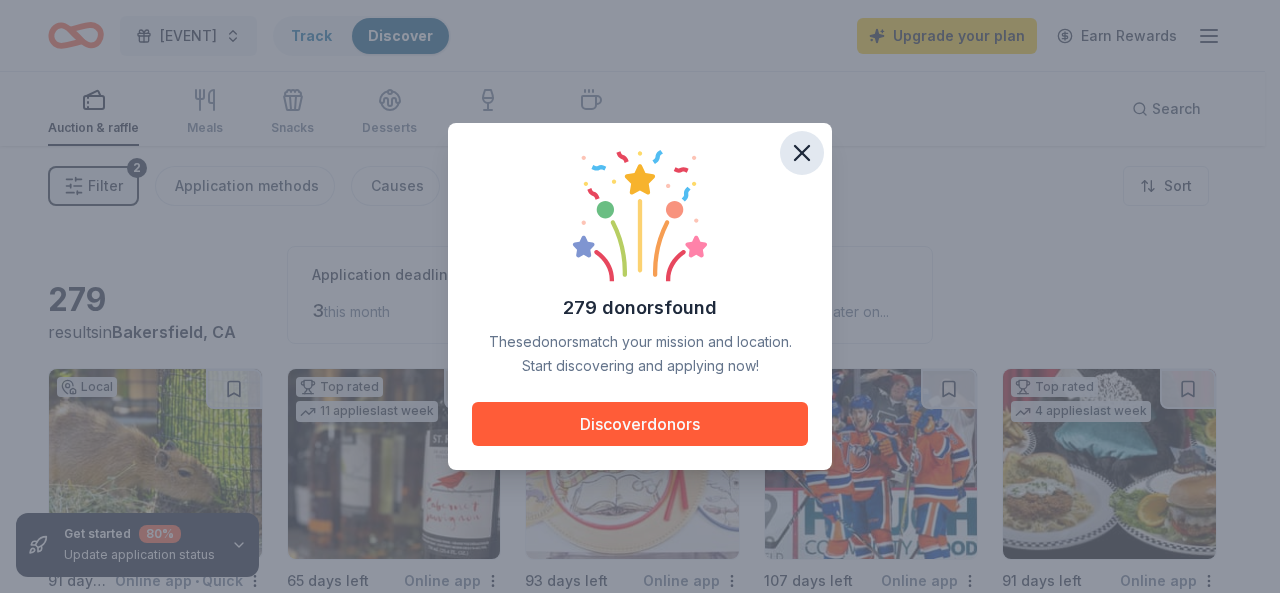 click 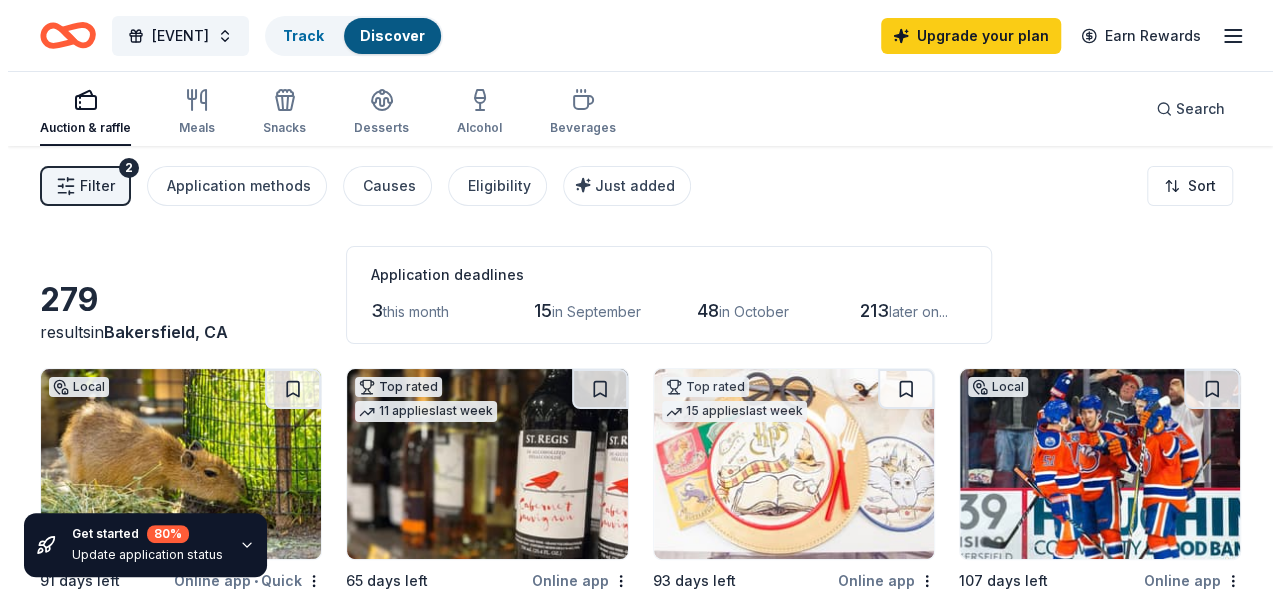 scroll, scrollTop: 163, scrollLeft: 0, axis: vertical 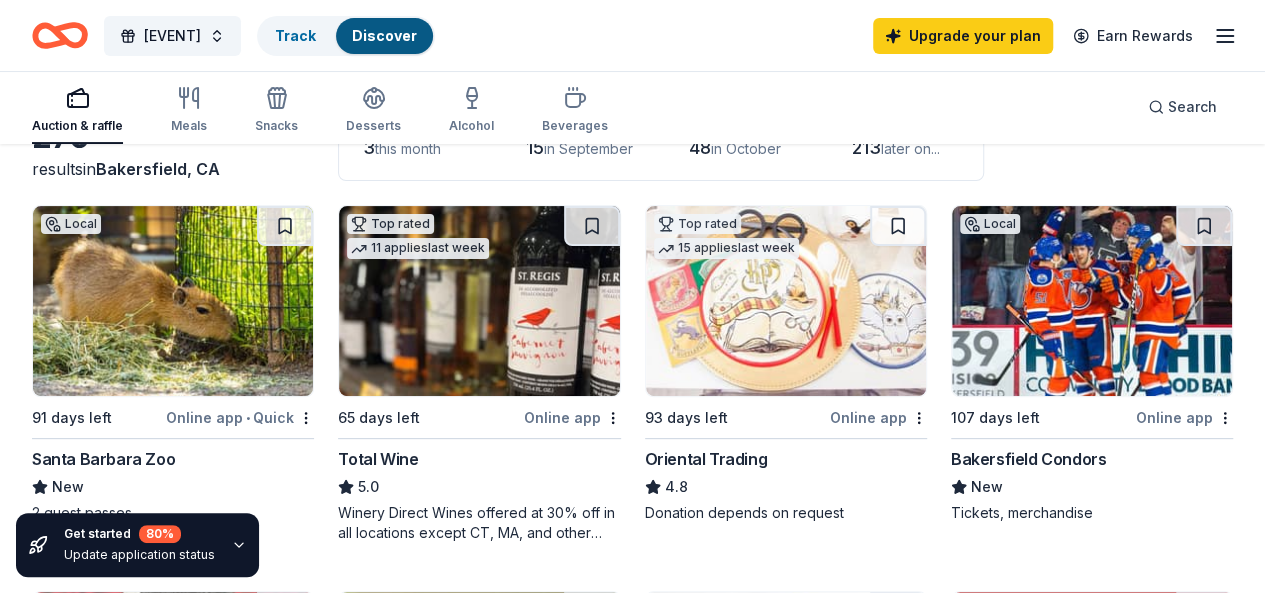 click at bounding box center [173, 301] 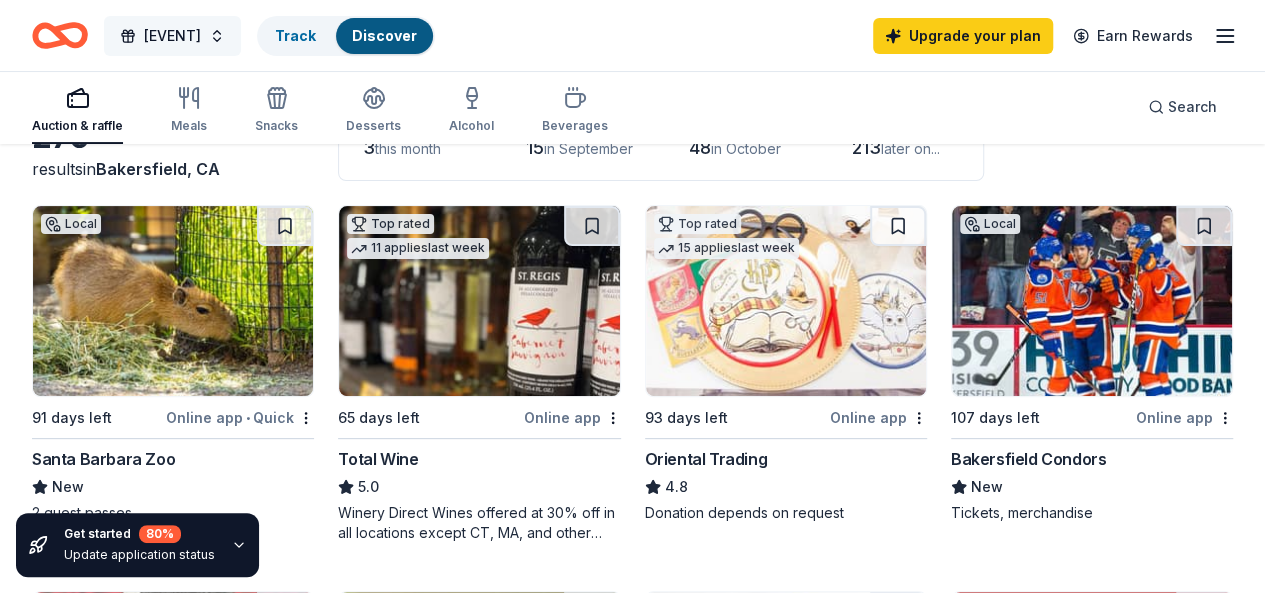 click on "[EVENT]" at bounding box center (172, 36) 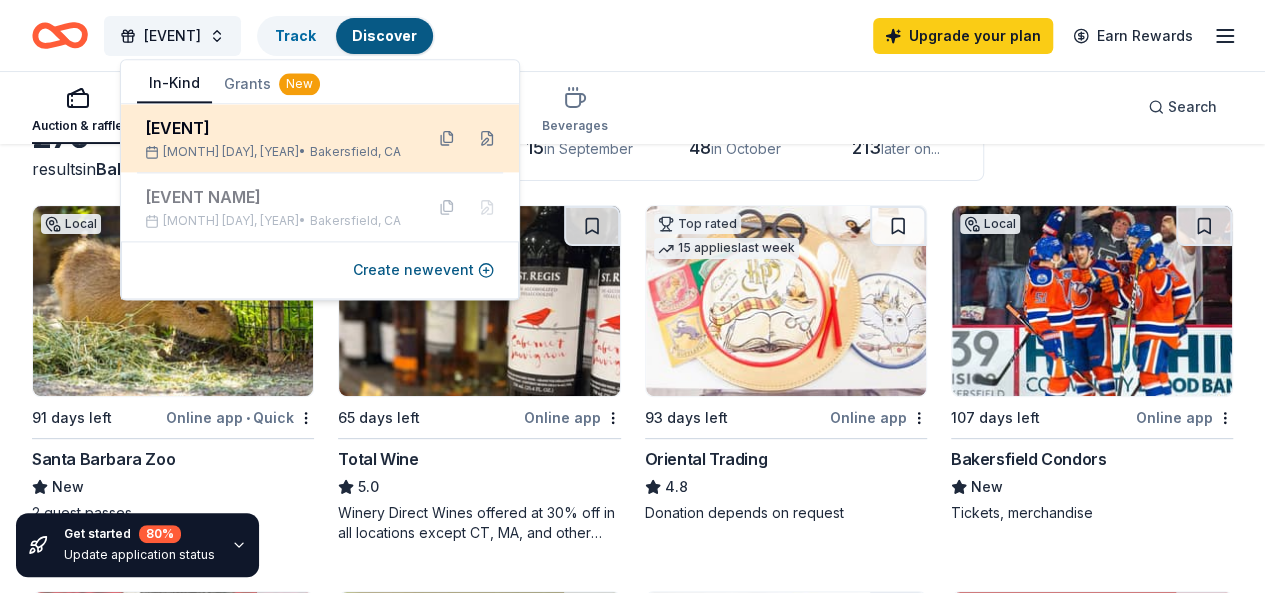 click on "[EVENT]" at bounding box center (276, 128) 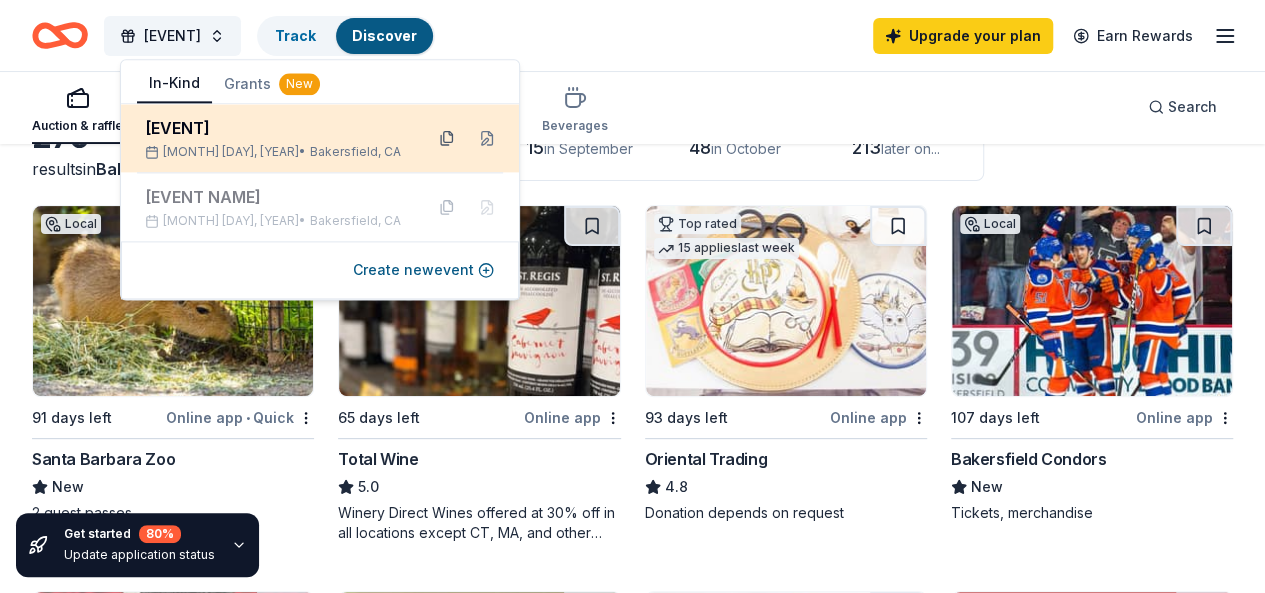click at bounding box center (447, 138) 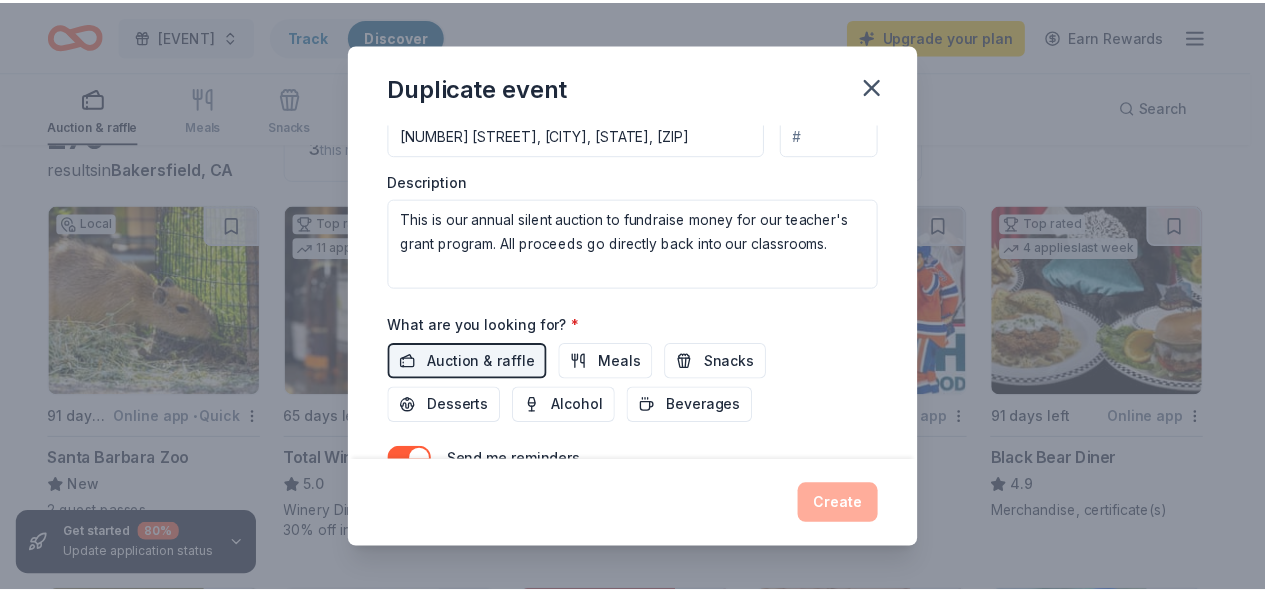scroll, scrollTop: 521, scrollLeft: 0, axis: vertical 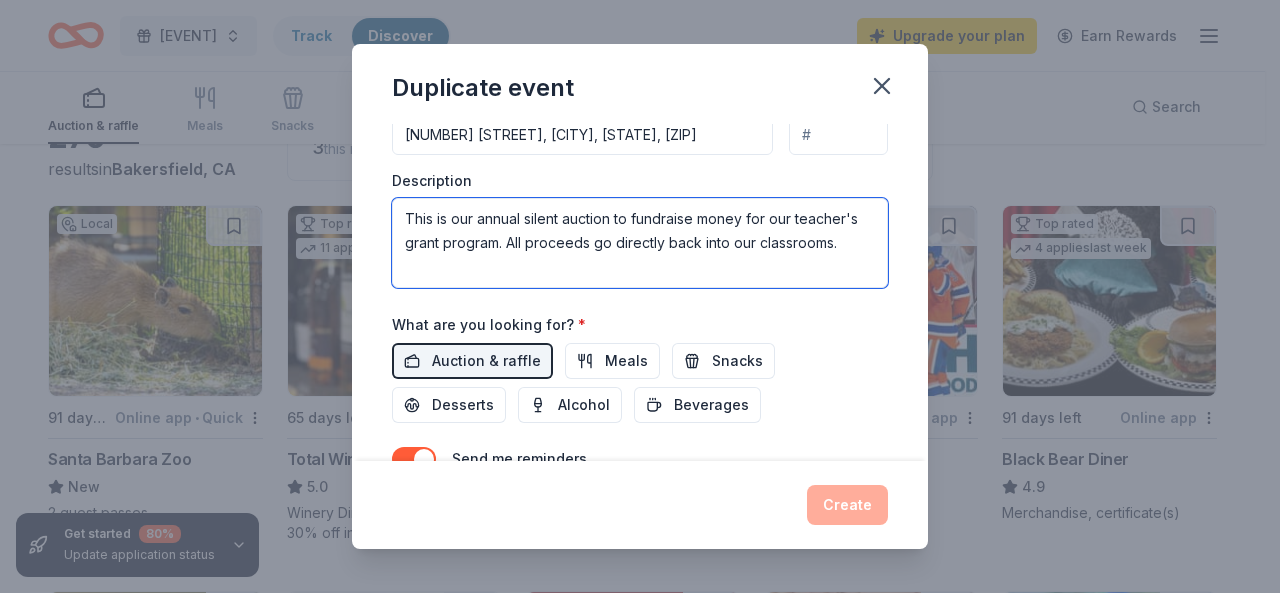 drag, startPoint x: 852, startPoint y: 241, endPoint x: 397, endPoint y: 219, distance: 455.53156 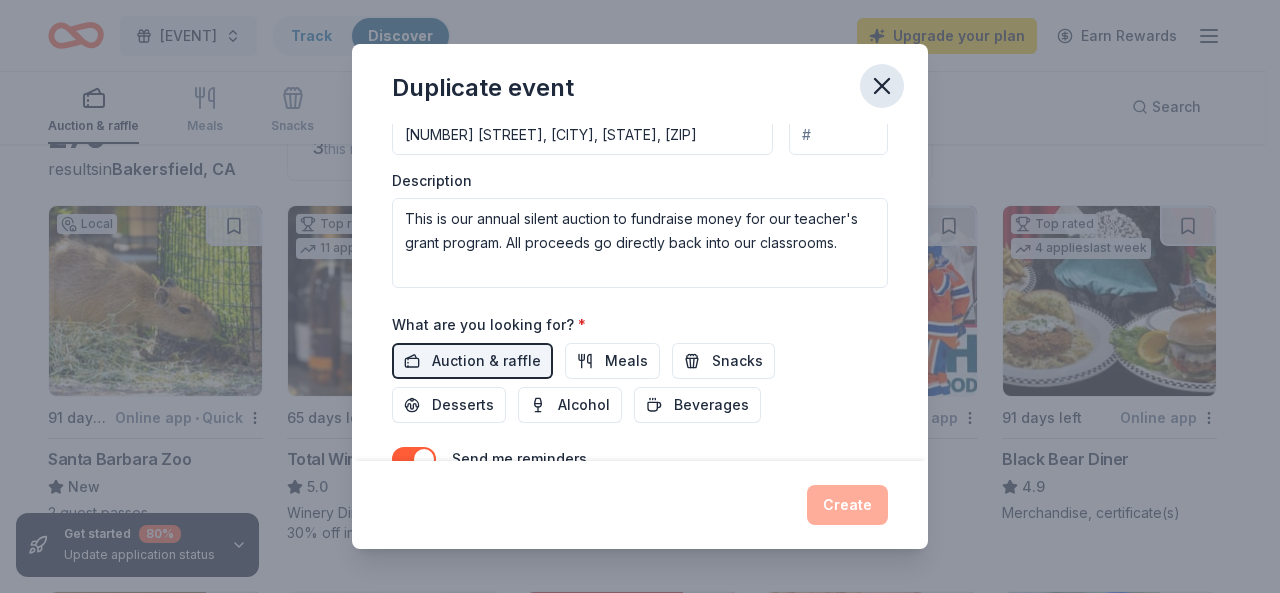 click 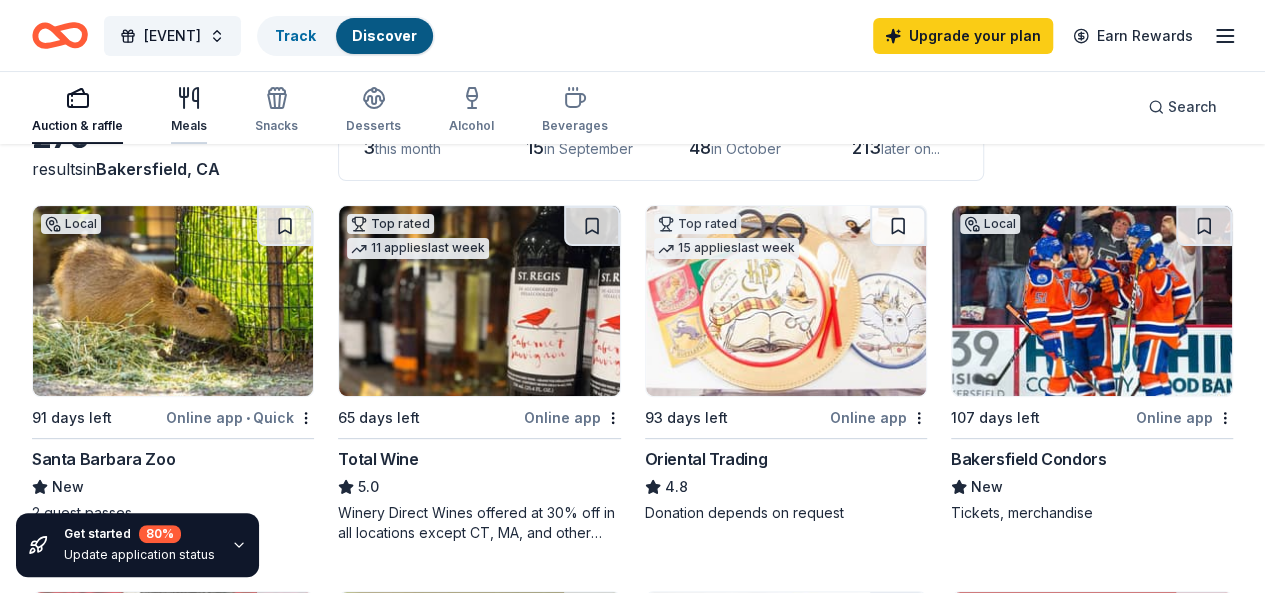 click on "Meals" at bounding box center (189, 110) 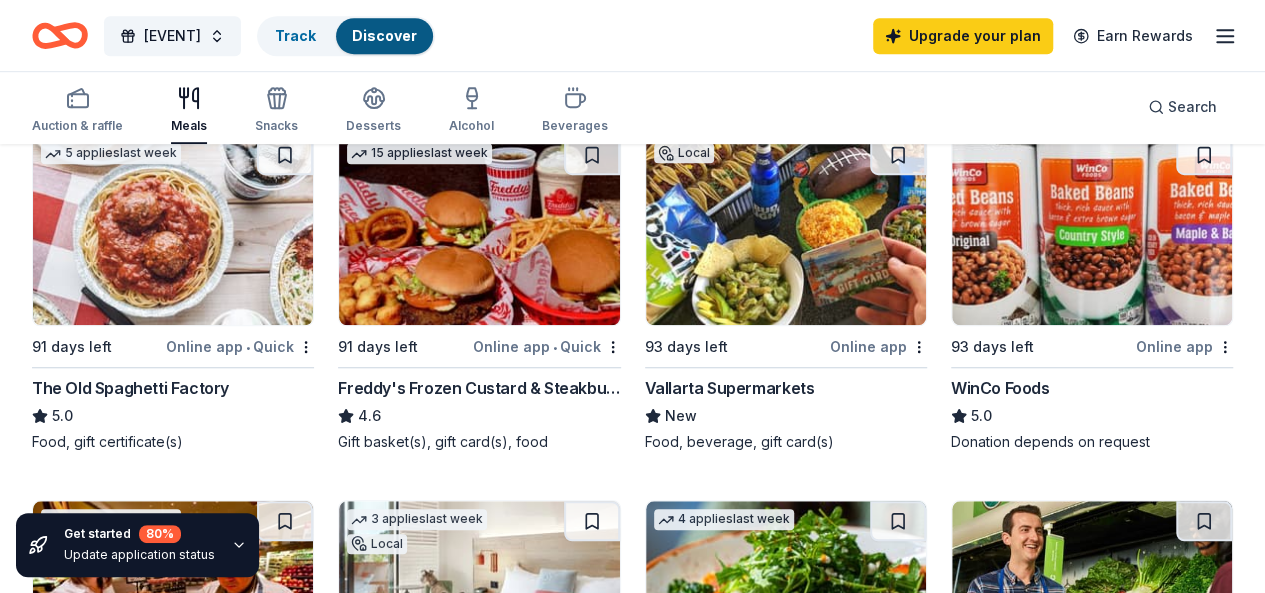 scroll, scrollTop: 626, scrollLeft: 0, axis: vertical 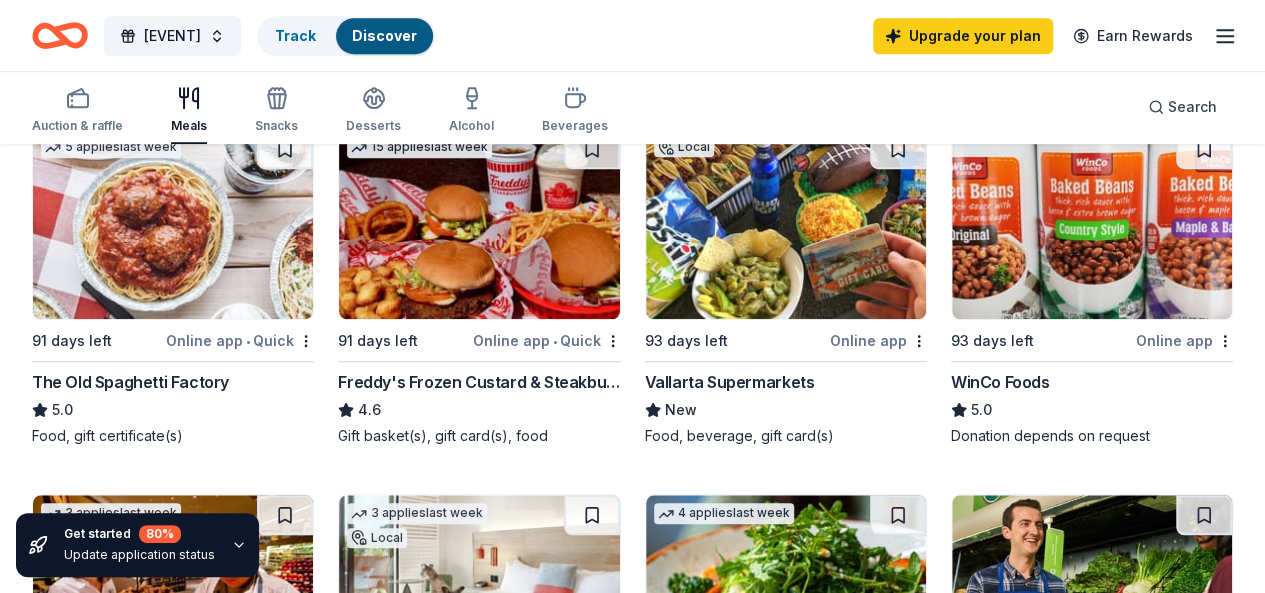 click at bounding box center (786, 224) 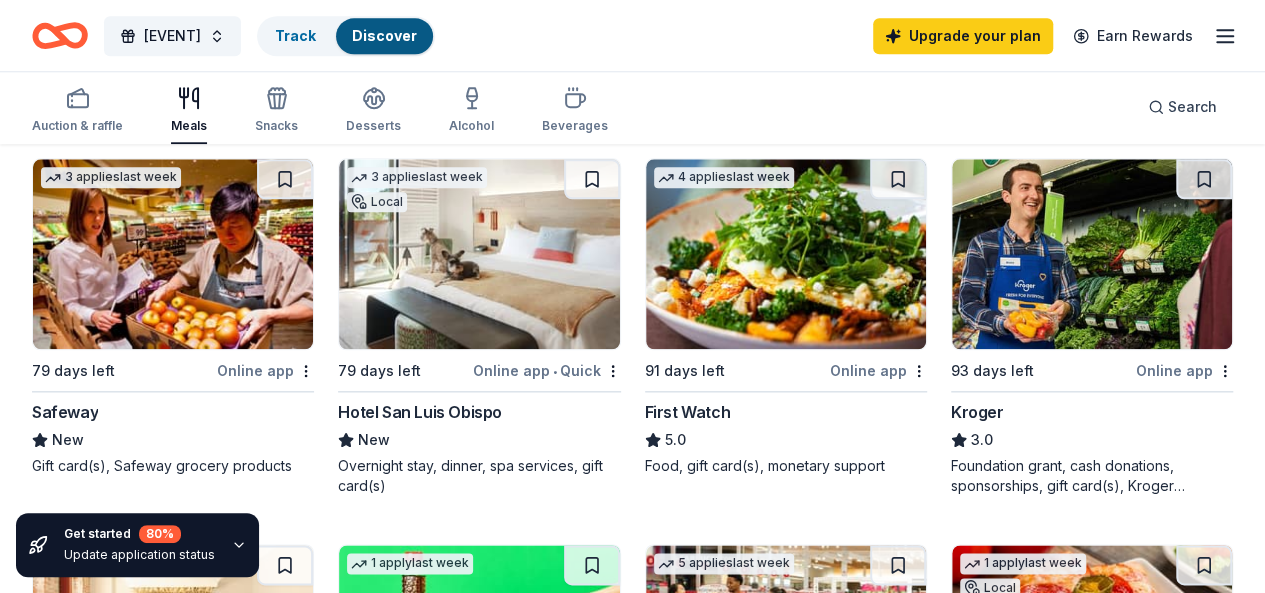 click at bounding box center (786, 640) 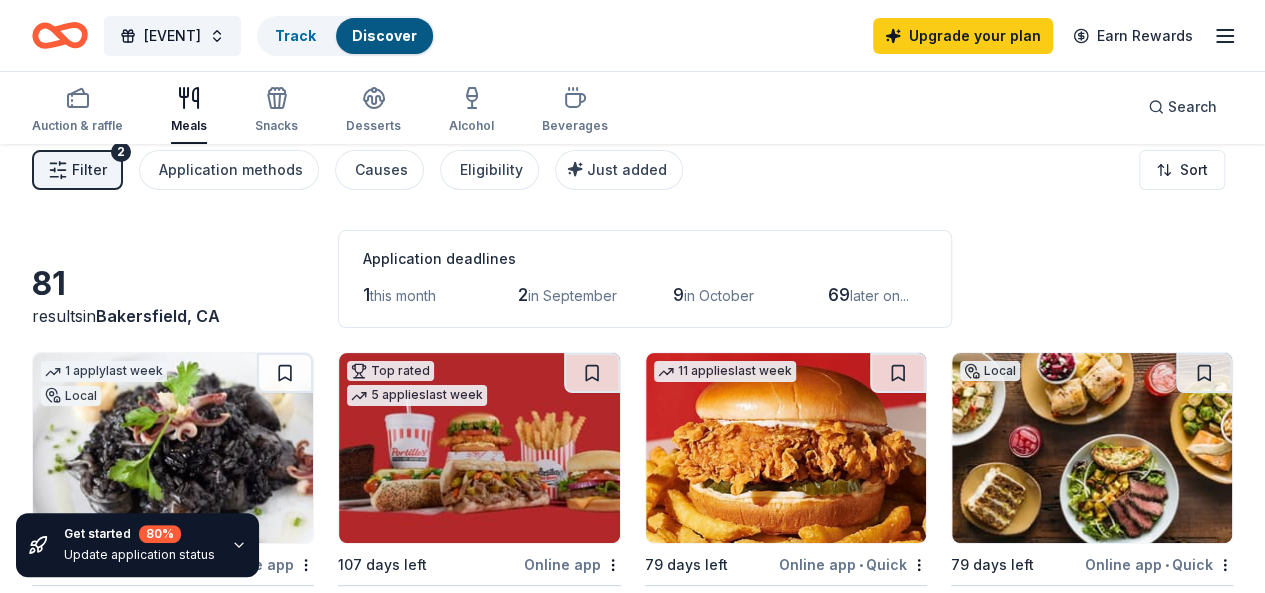 scroll, scrollTop: 0, scrollLeft: 0, axis: both 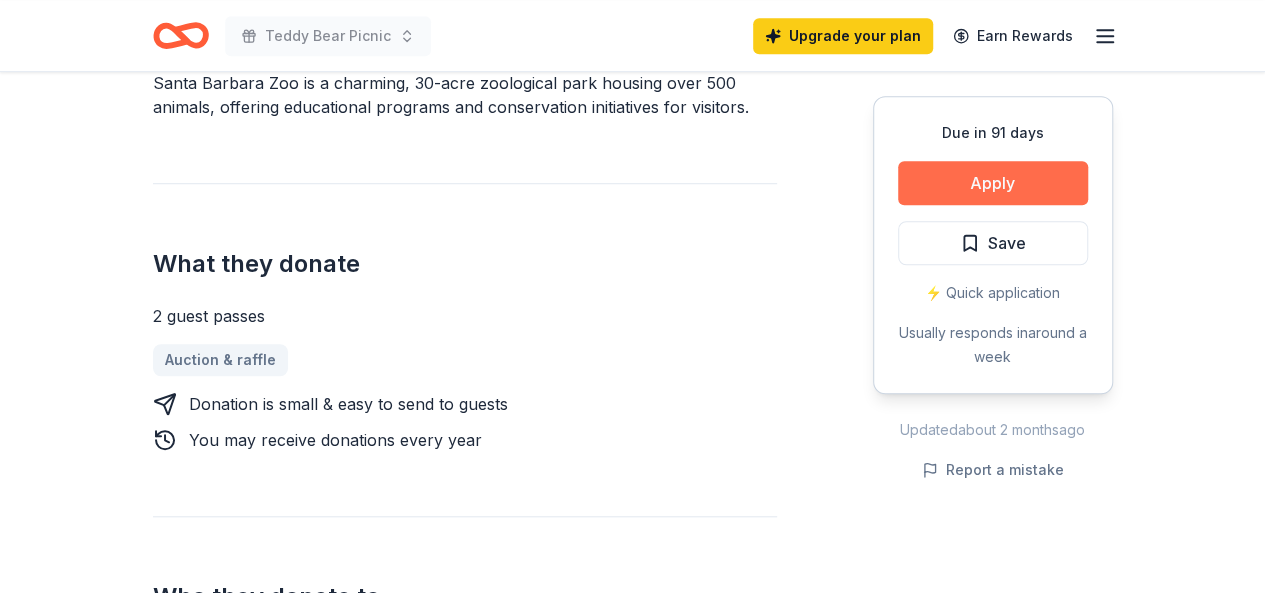click on "Apply" at bounding box center (993, 183) 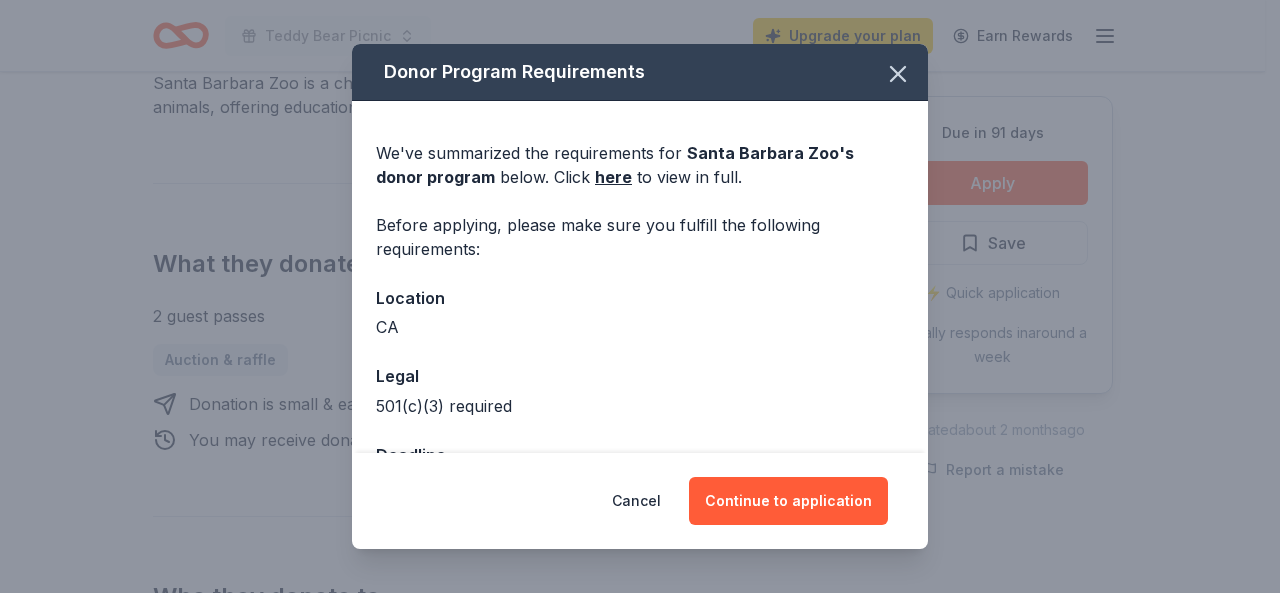 scroll, scrollTop: 70, scrollLeft: 0, axis: vertical 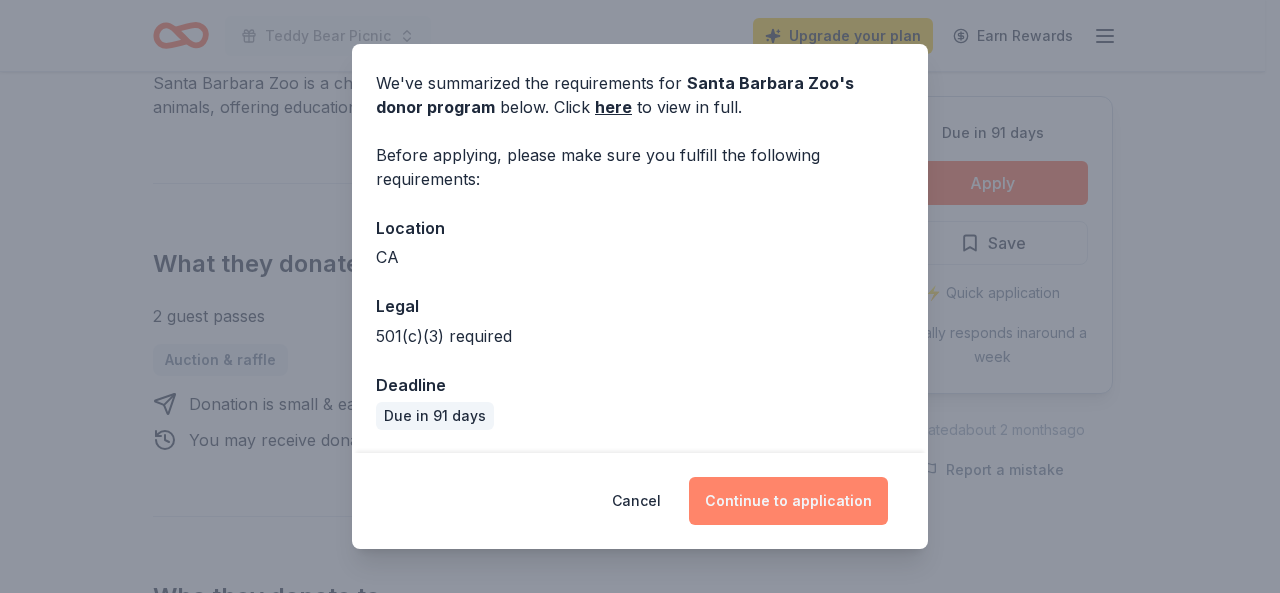 click on "Continue to application" at bounding box center [788, 501] 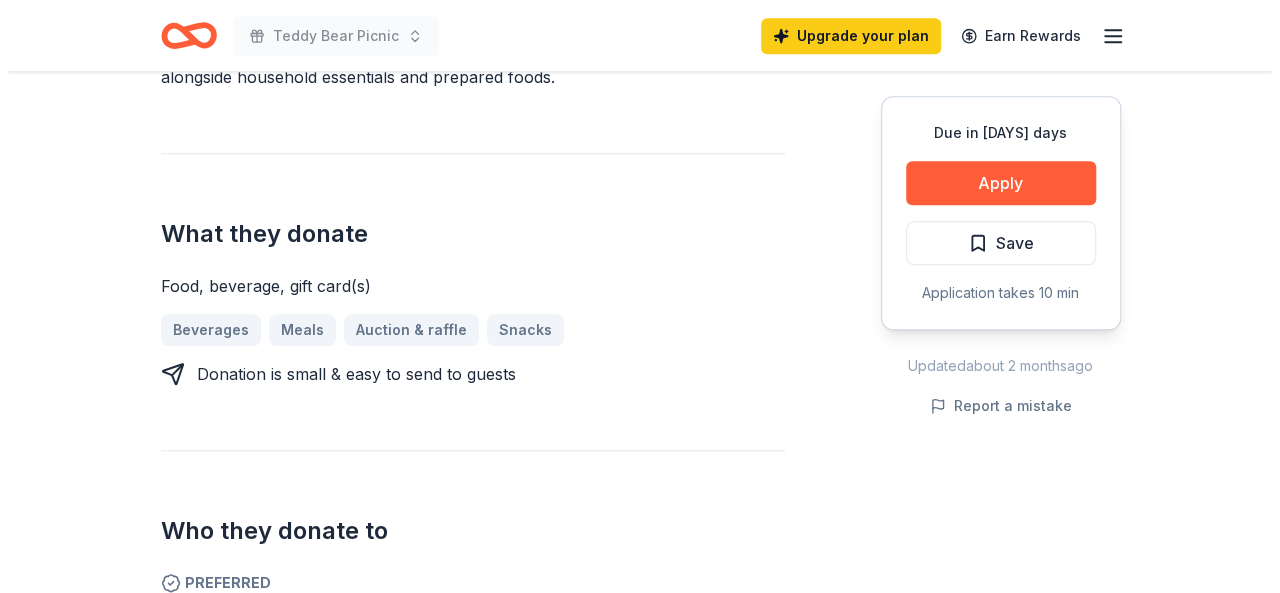 scroll, scrollTop: 706, scrollLeft: 0, axis: vertical 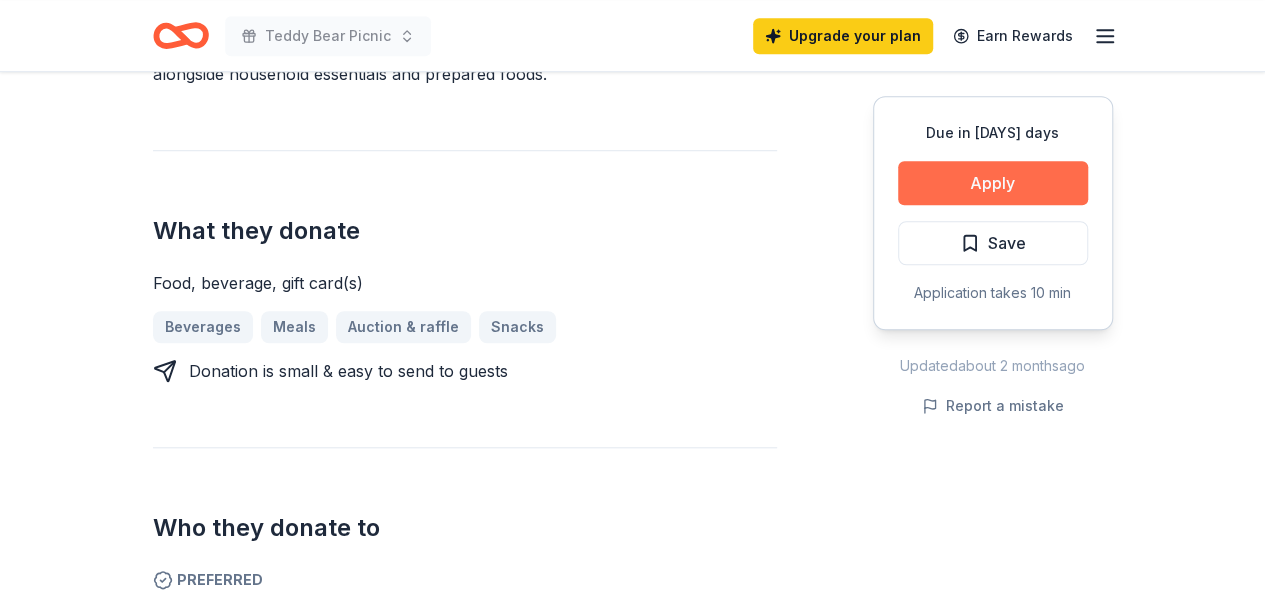 click on "Apply" at bounding box center (993, 183) 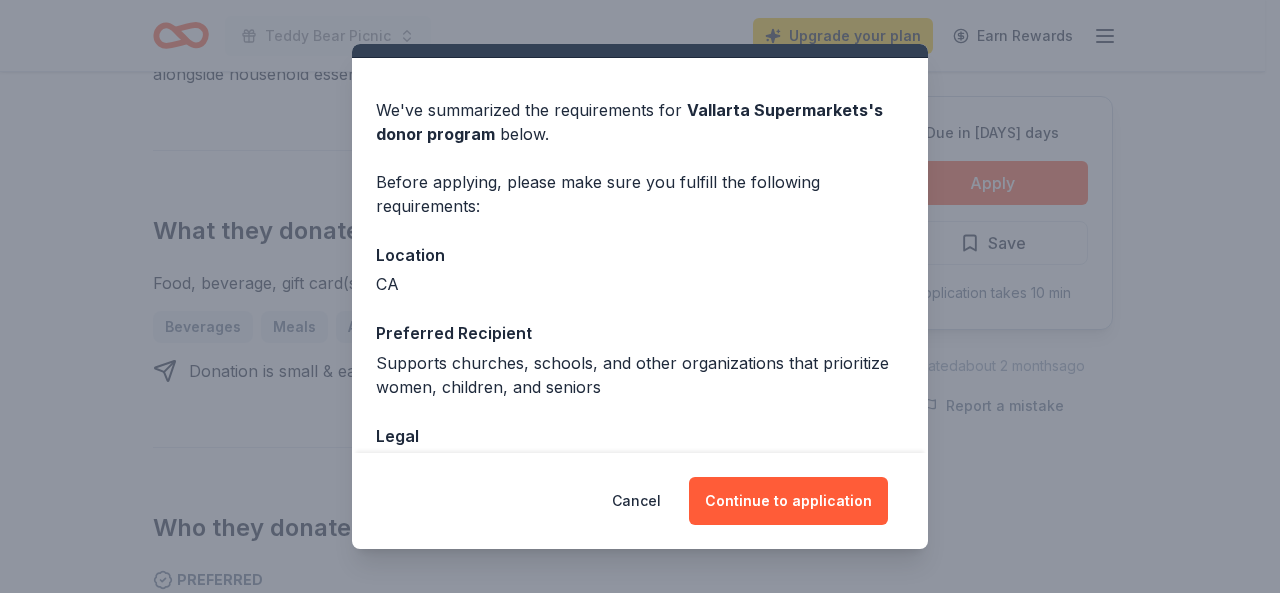 scroll, scrollTop: 44, scrollLeft: 0, axis: vertical 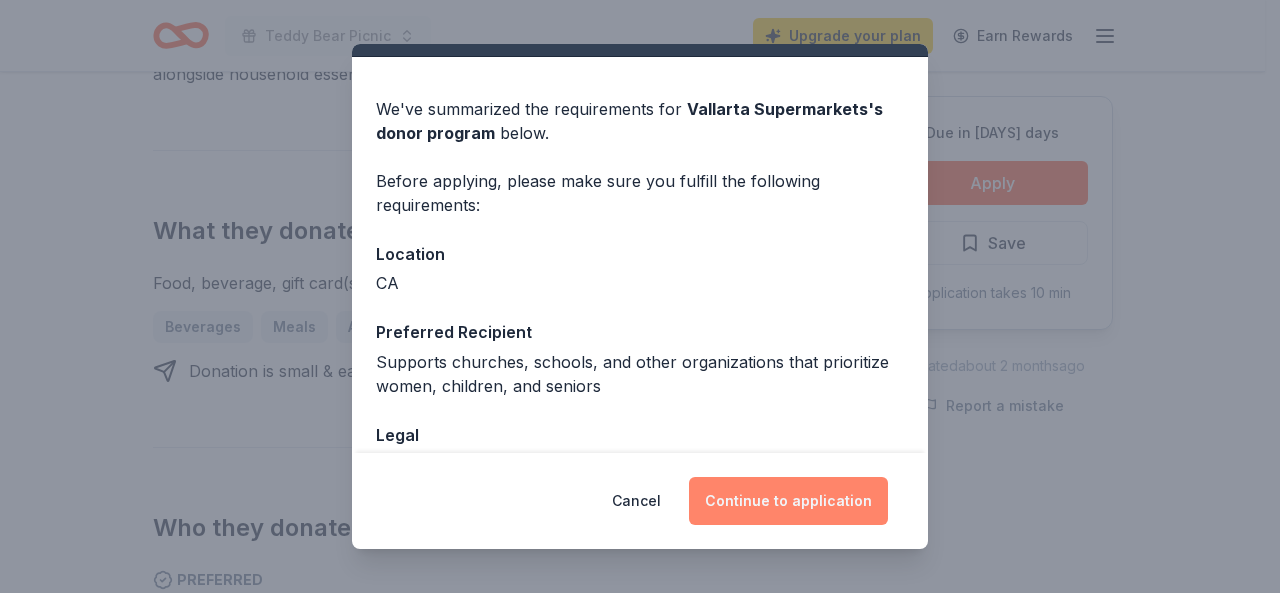 click on "Continue to application" at bounding box center [788, 501] 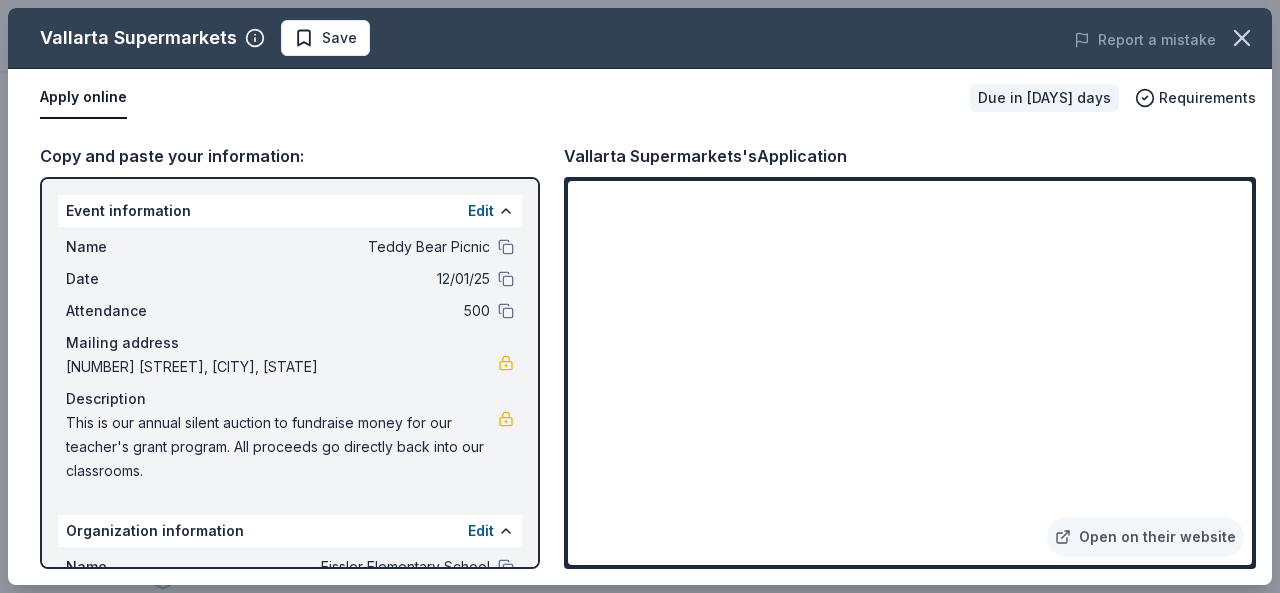 drag, startPoint x: 155, startPoint y: 471, endPoint x: 74, endPoint y: 433, distance: 89.470665 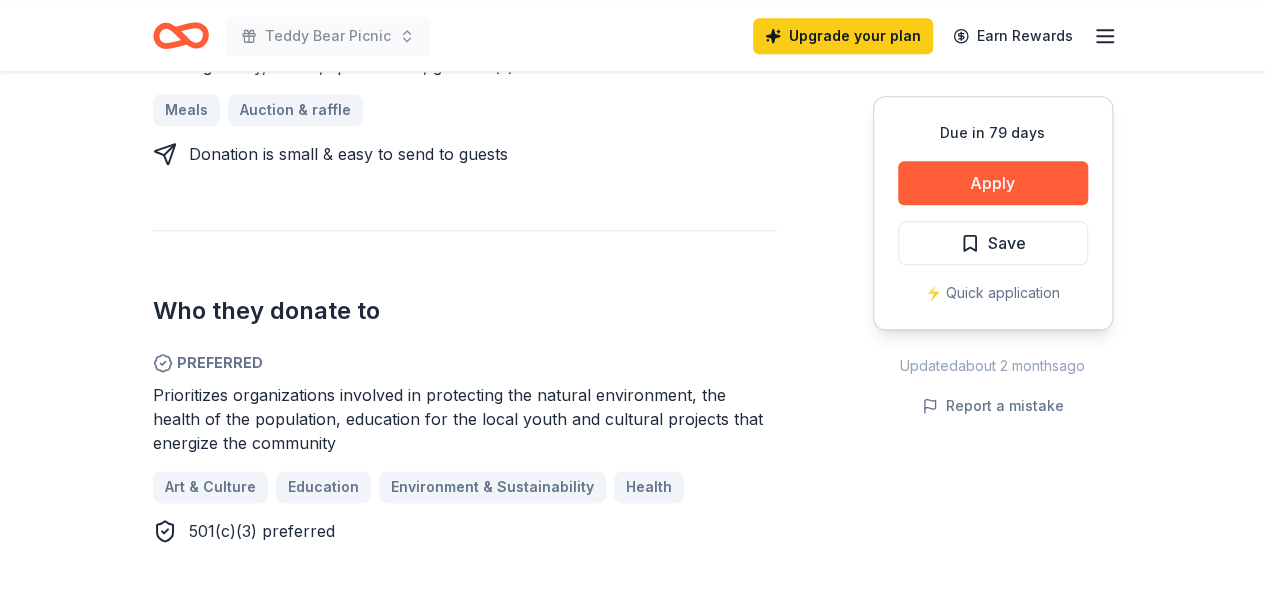 scroll, scrollTop: 988, scrollLeft: 0, axis: vertical 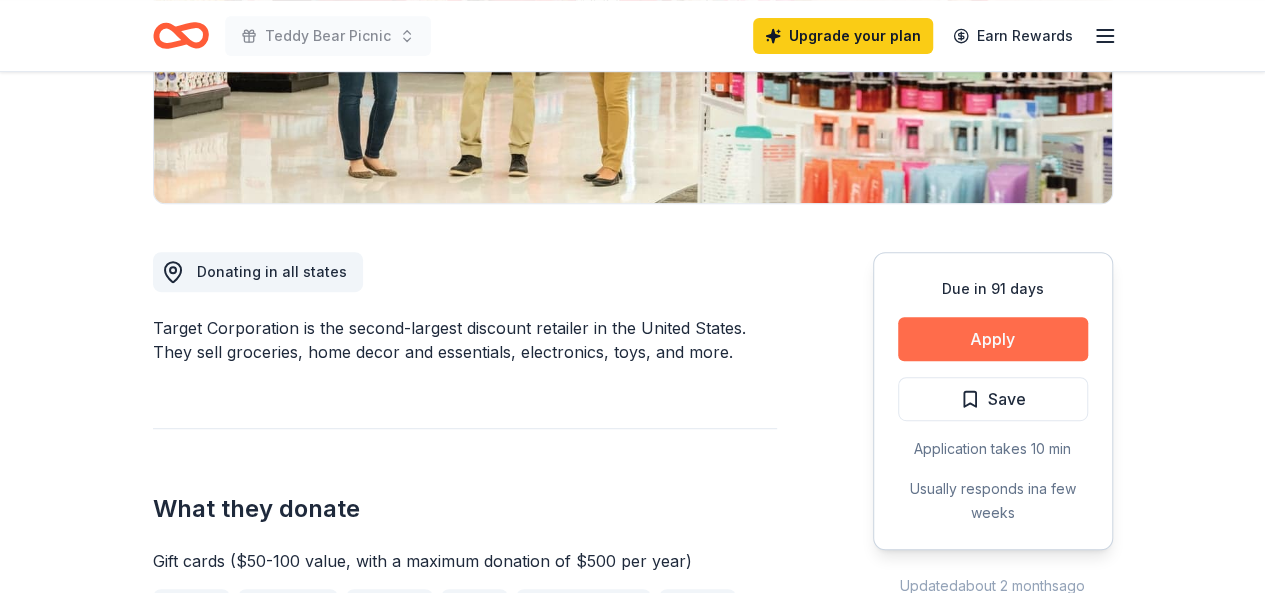 click on "Apply" at bounding box center [993, 339] 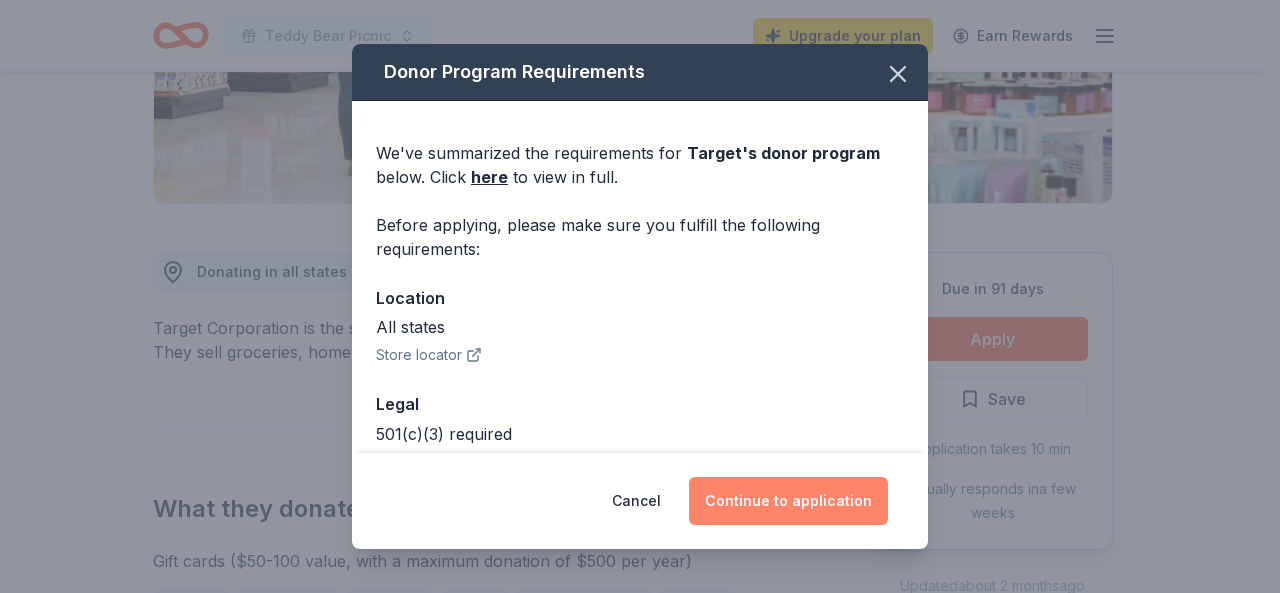 click on "Continue to application" at bounding box center [788, 501] 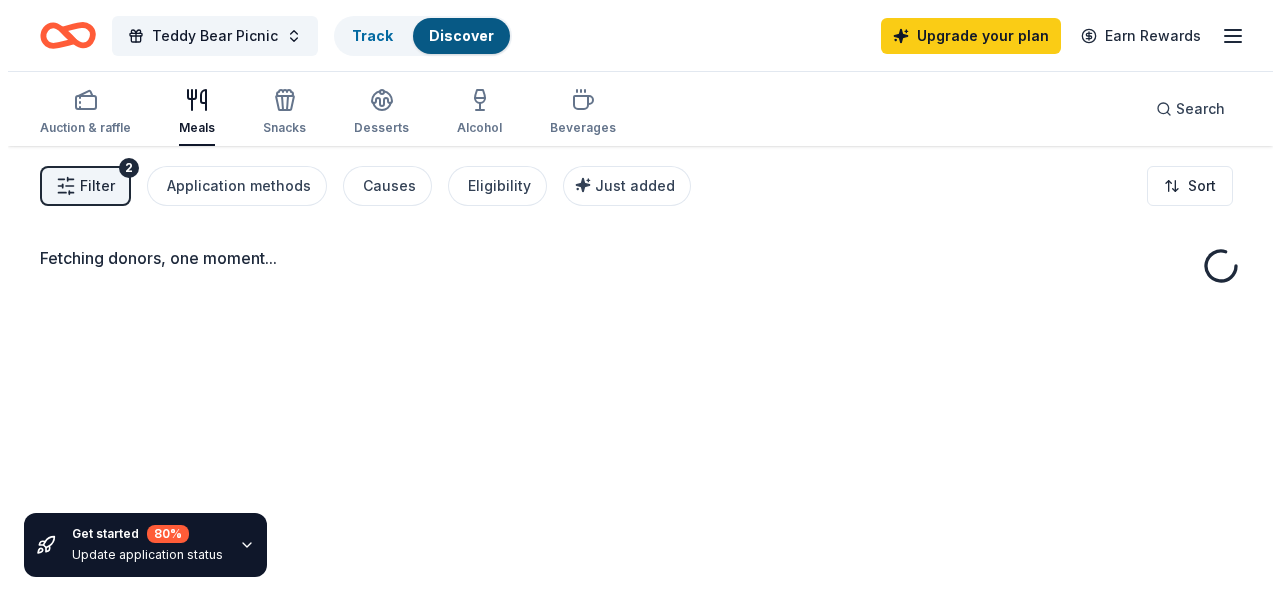scroll, scrollTop: 0, scrollLeft: 0, axis: both 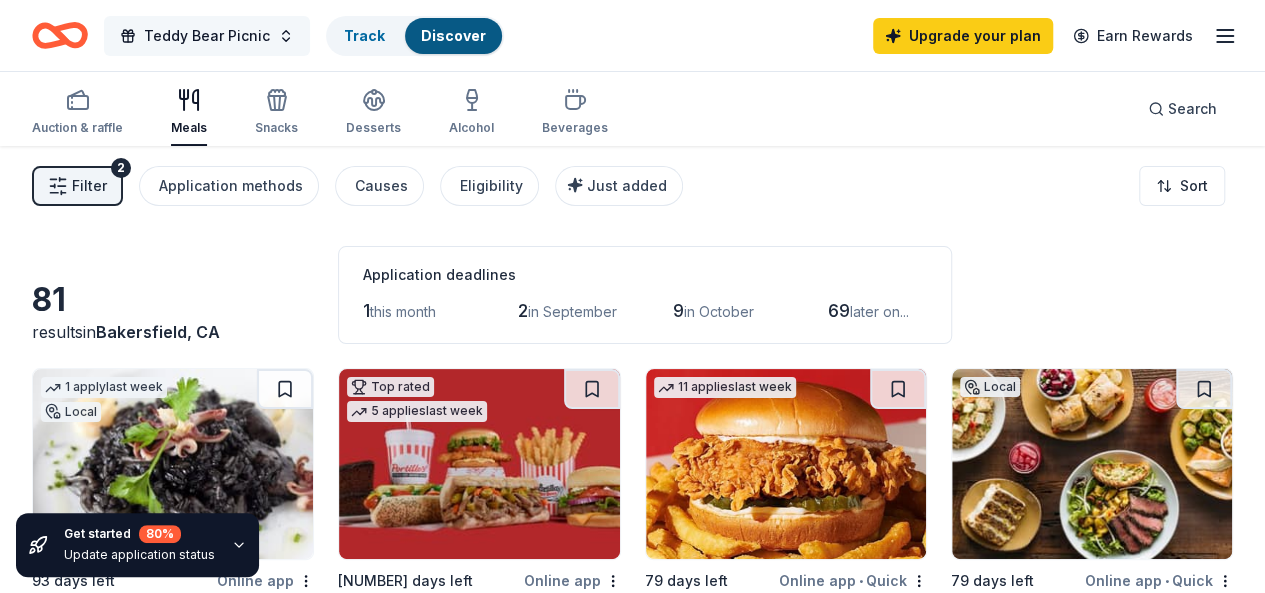 click on "[EVENT]" at bounding box center [207, 36] 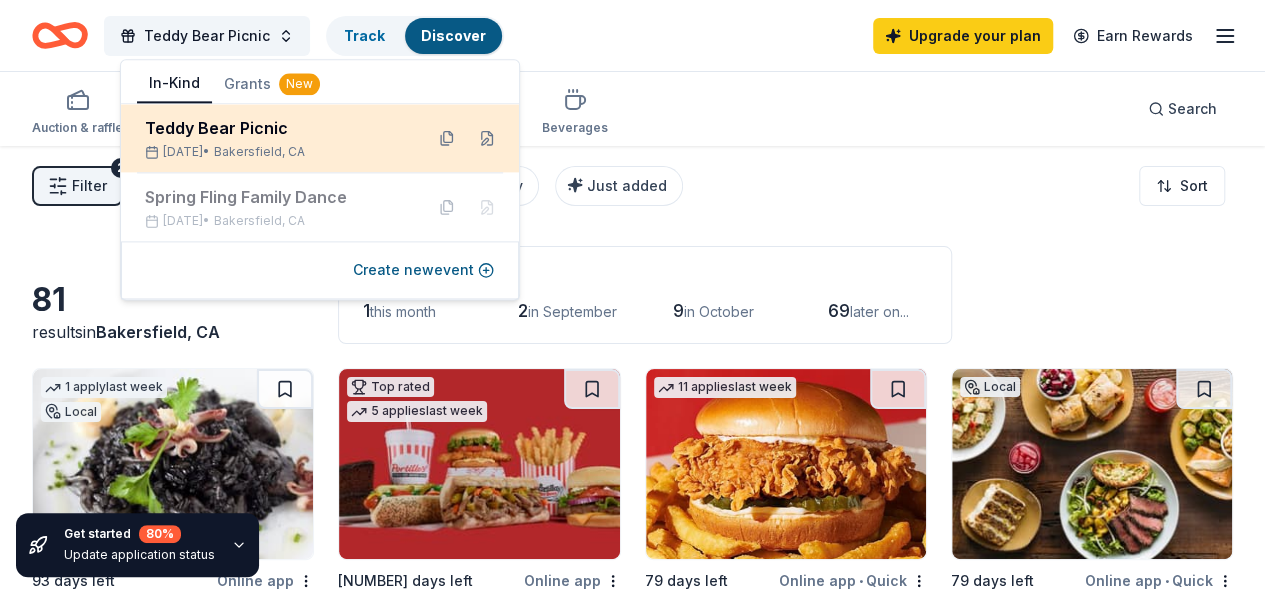 click on "[EVENT]" at bounding box center [276, 128] 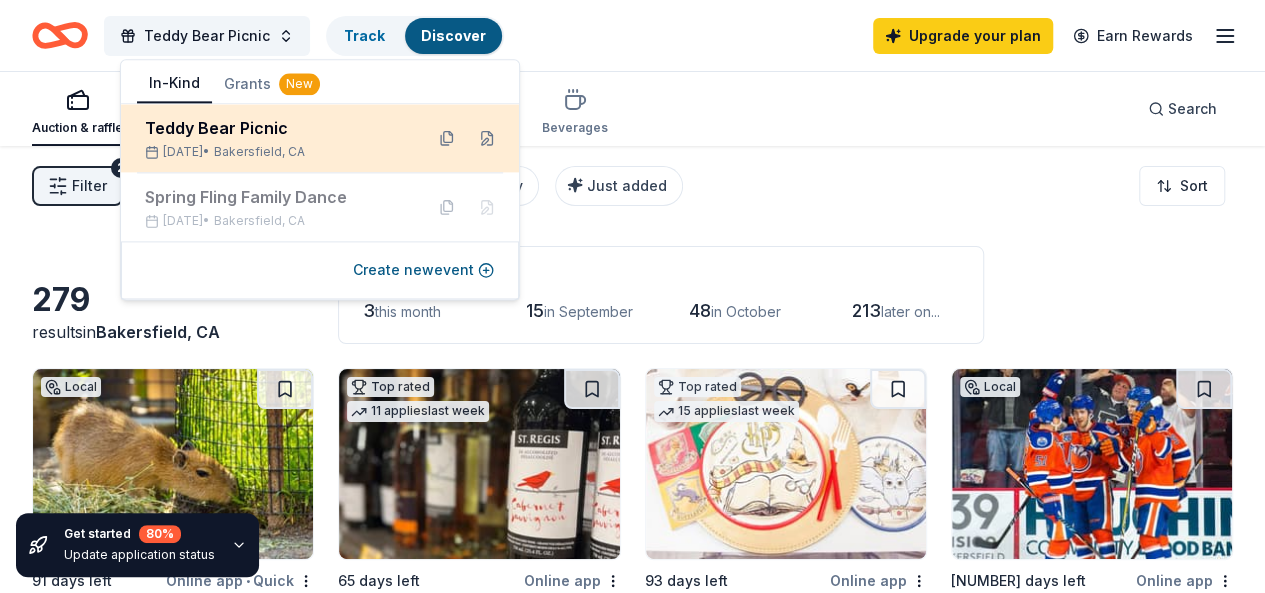click on "[EVENT]" at bounding box center (276, 128) 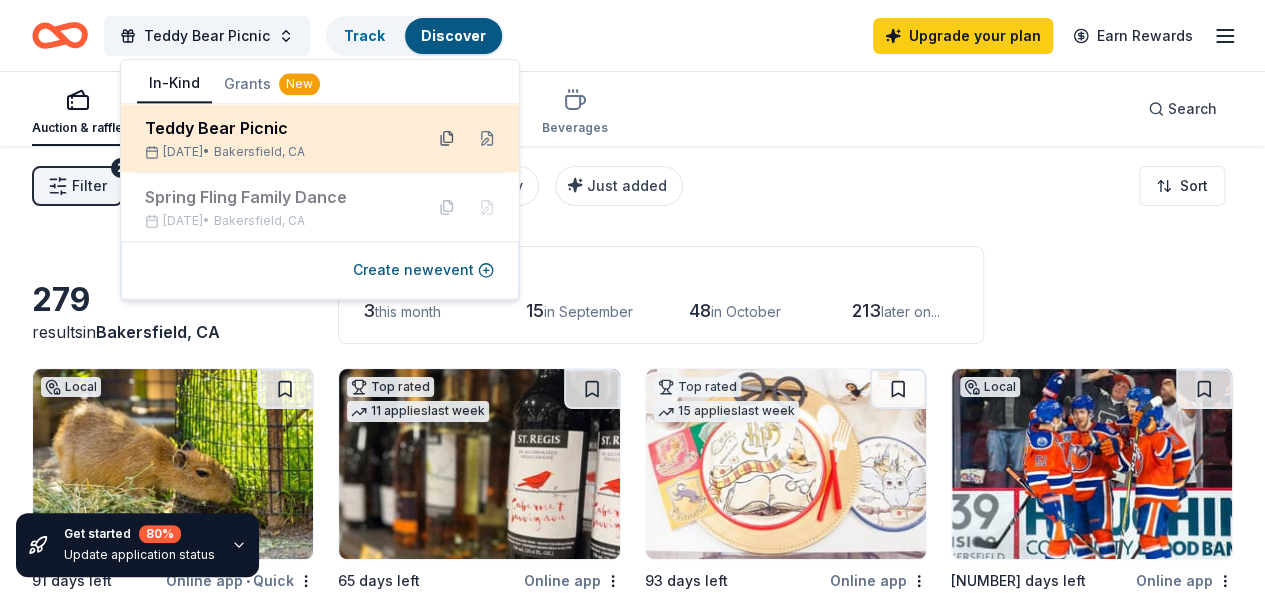 click at bounding box center [447, 138] 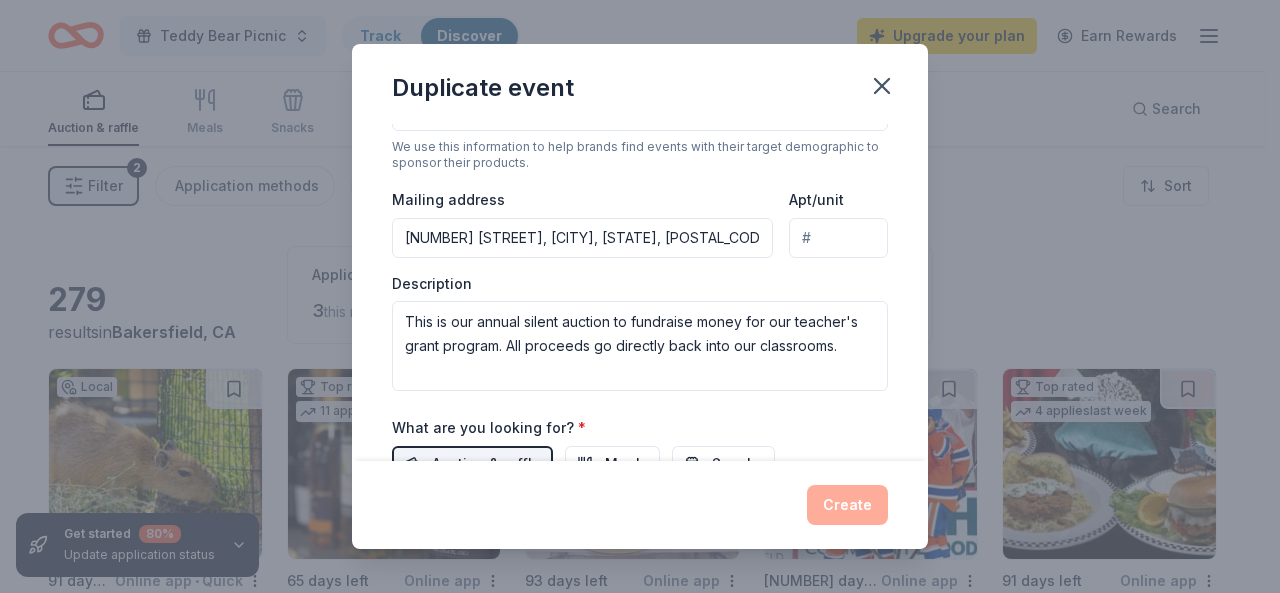 scroll, scrollTop: 419, scrollLeft: 0, axis: vertical 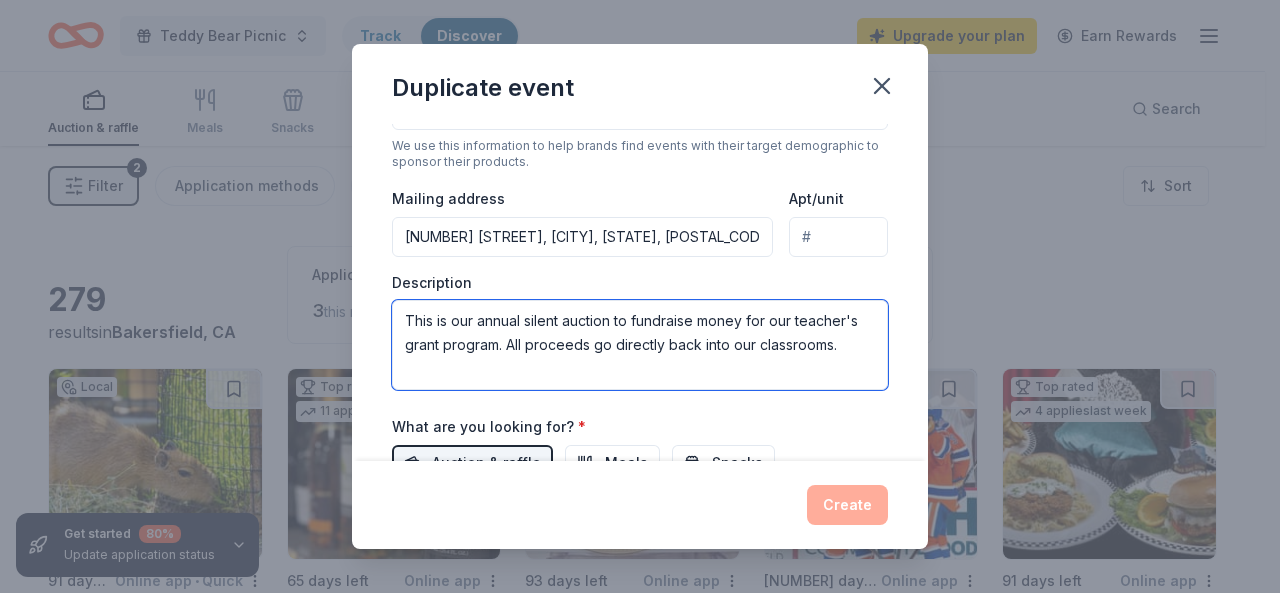 drag, startPoint x: 846, startPoint y: 344, endPoint x: 383, endPoint y: 319, distance: 463.67447 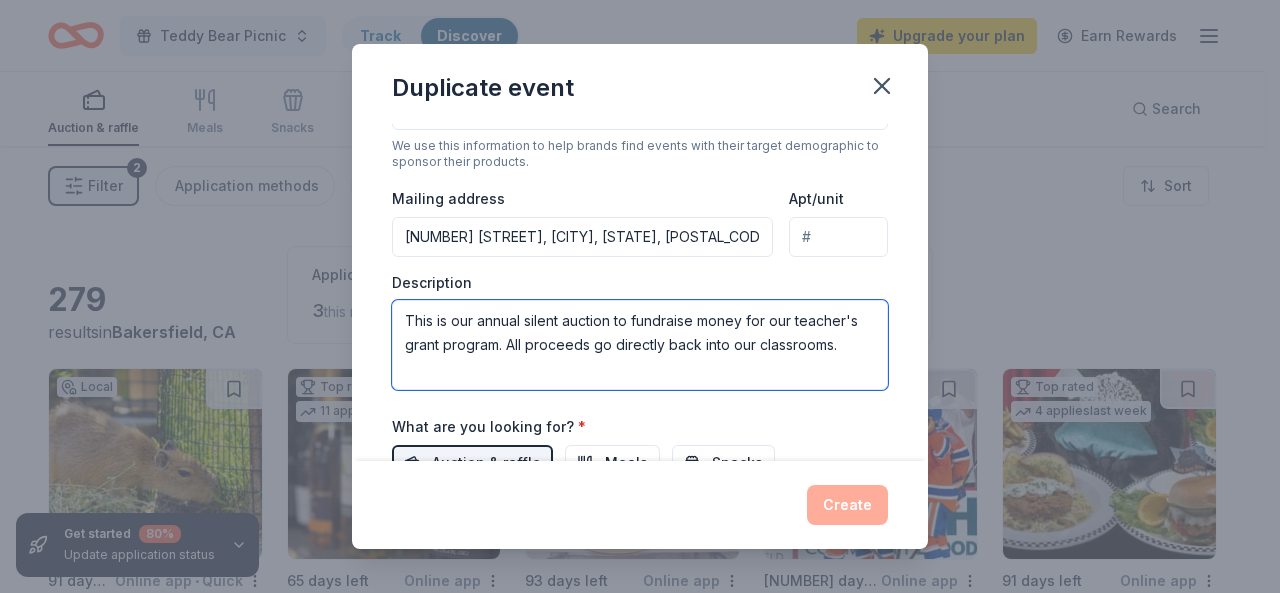 click on "Event name * Teddy Bear Picnic 17 /100 Event website Attendance * 500 Date * Pick a date ZIP code * 93312 Event type * Fundraiser Demographic All genders 20-30 yrs We use this information to help brands find events with their target demographic to sponsor their products. Mailing address 2900 Eissler Street, Bakersfield, CA, 93306 Apt/unit Description This is our annual silent auction to fundraise money for our teacher's grant program. All proceeds go directly back into our classrooms. What are you looking for? * Auction & raffle Meals Snacks Desserts Alcohol Beverages Send me reminders Email me reminders of donor application deadlines Recurring event Copy donors Saved Applied Approved Received Declined Not interested All copied donors will be given "saved" status in your new event. Companies that are no longer donating will not be copied." at bounding box center (640, 292) 